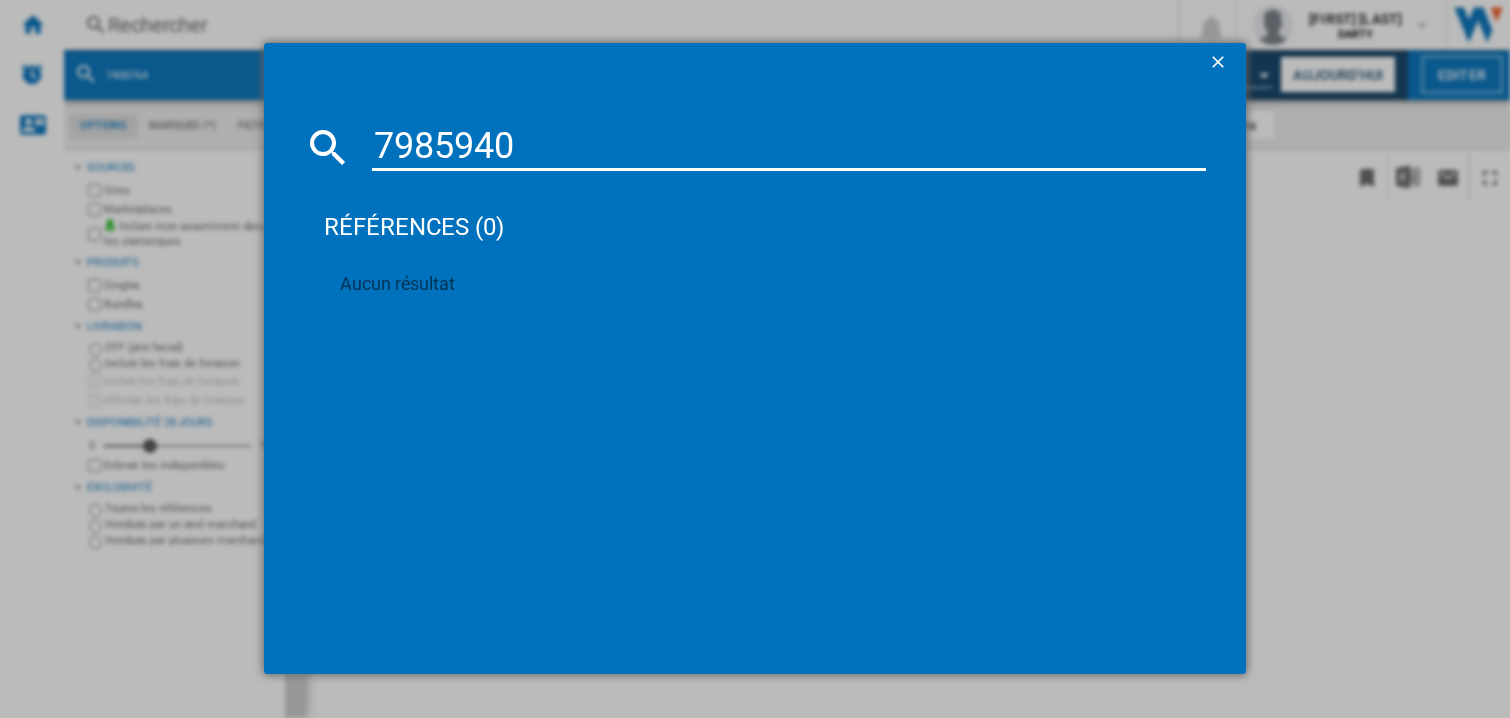 type on "7719795" 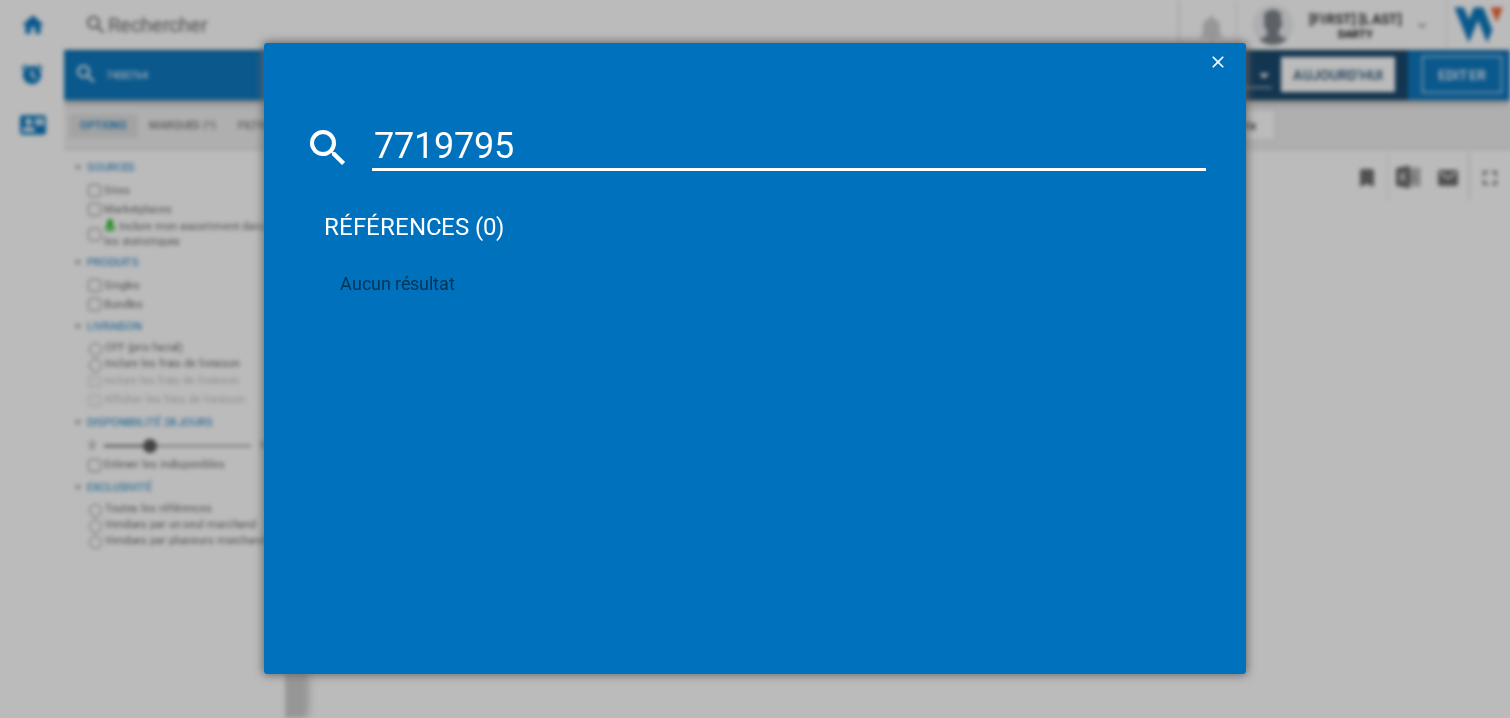 scroll, scrollTop: 0, scrollLeft: 0, axis: both 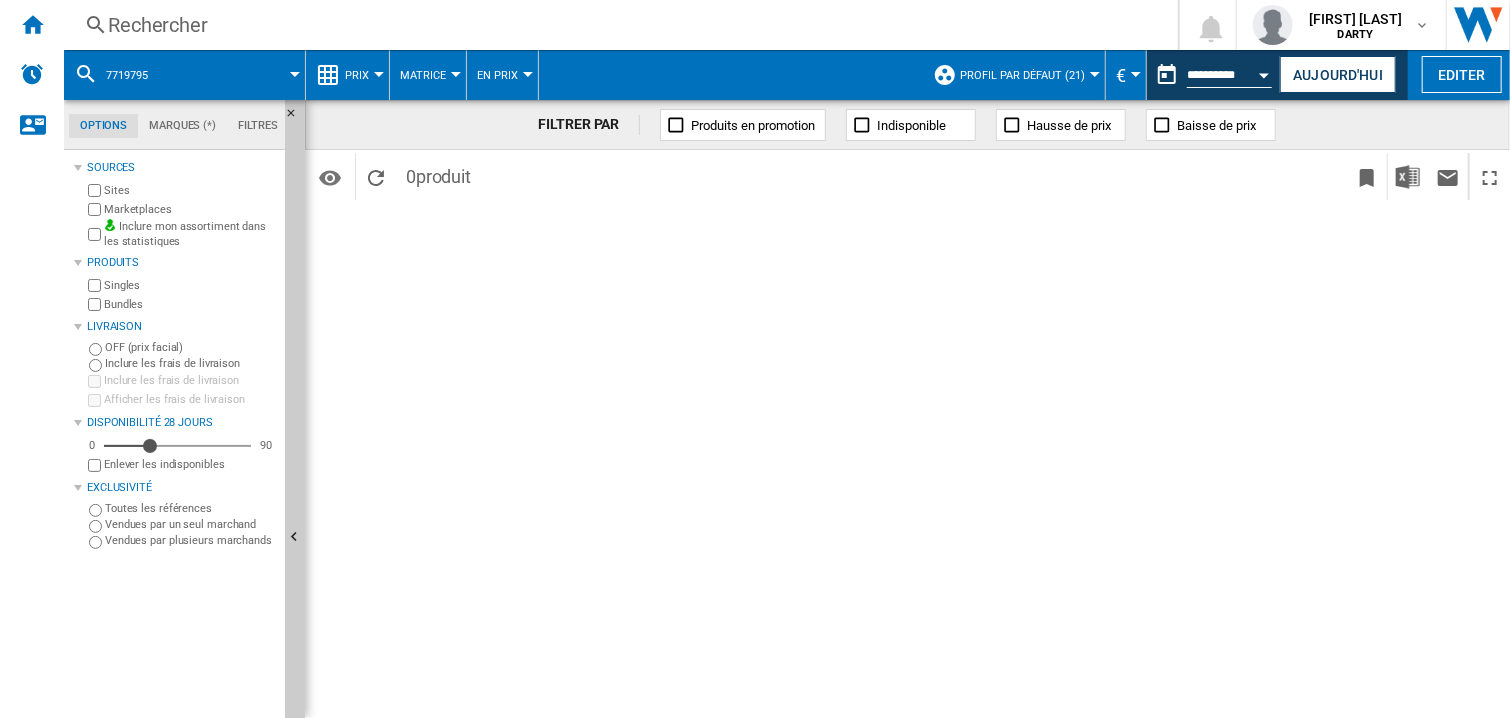 click on "FILTRER PAR
Produits en promotion
Indisponible
Hausse de prix
Baisse de prix
Identifiants
SKU - Stock Keeping Unit
EAN - European Article Numbering
Afficher les SKU de mon autre site
Afficher les EAN de mon autre site
Utiliser un identifiant personnalisé
Statistiques du profil (sites Web sélectionnés uniquement)
Nb. sites du profil
Nb. sites du profil moins chers que moi
Site le moins cher du profil
Prix moyen du profil
Site le plus cher du profil
Statistiques du marché (tous les sites Web)" at bounding box center [907, 409] 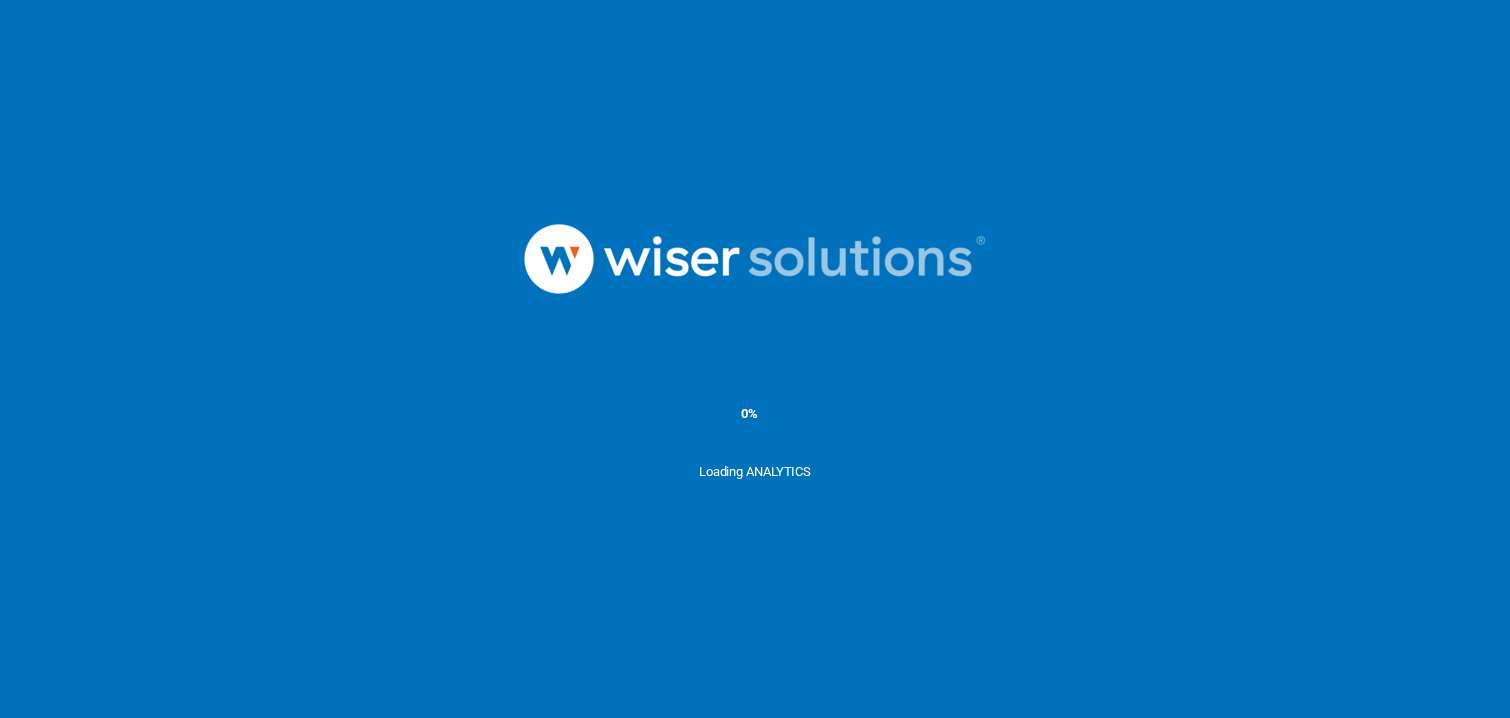 scroll, scrollTop: 0, scrollLeft: 0, axis: both 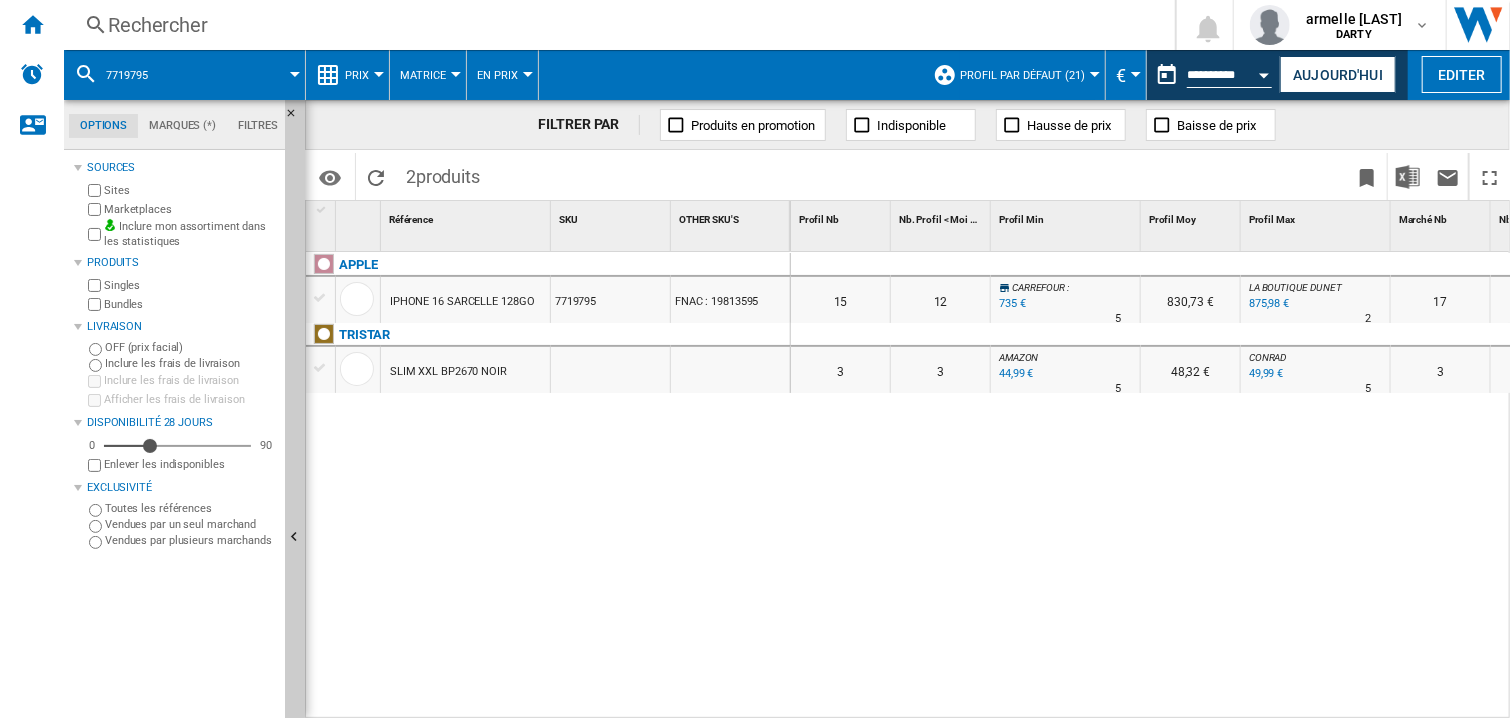 click on "IPHONE 16 SARCELLE 128GO" at bounding box center (462, 302) 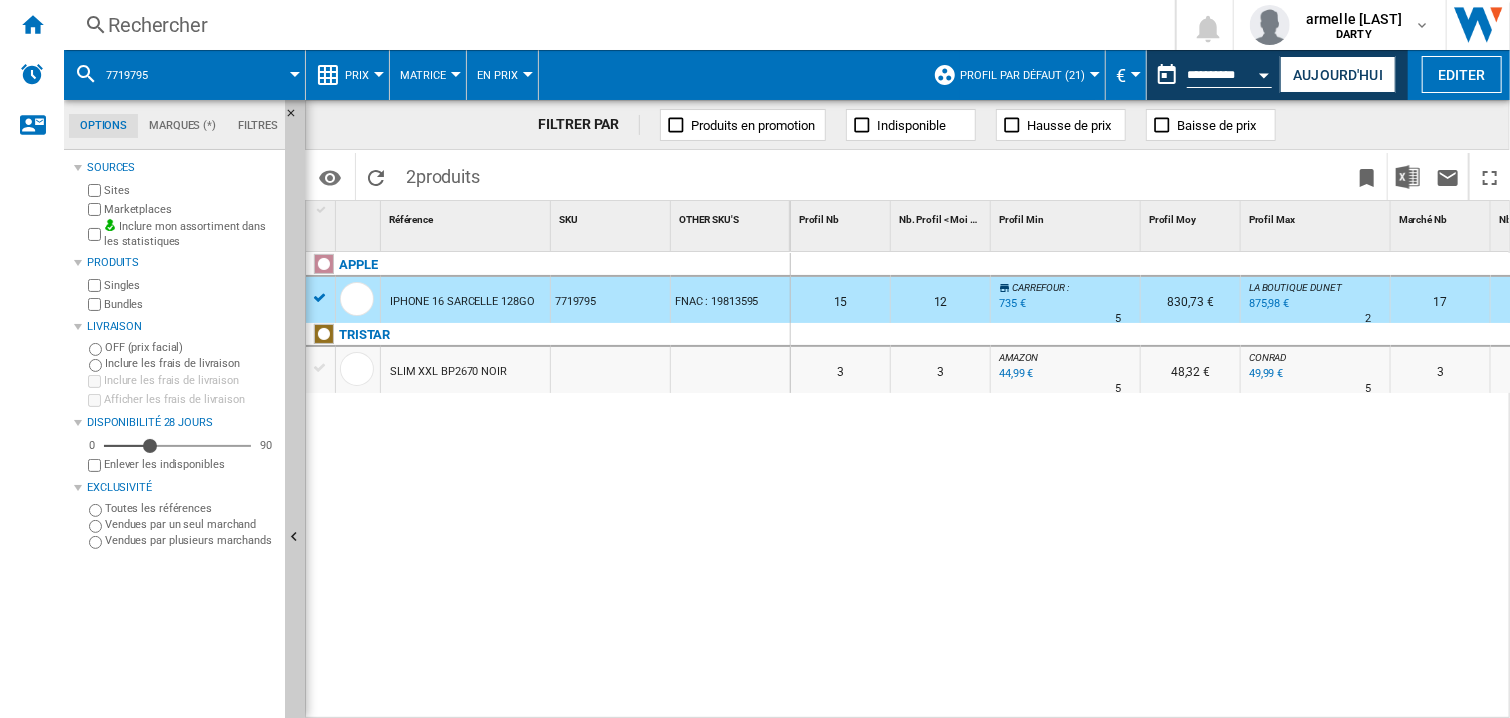 click at bounding box center [1316, 265] 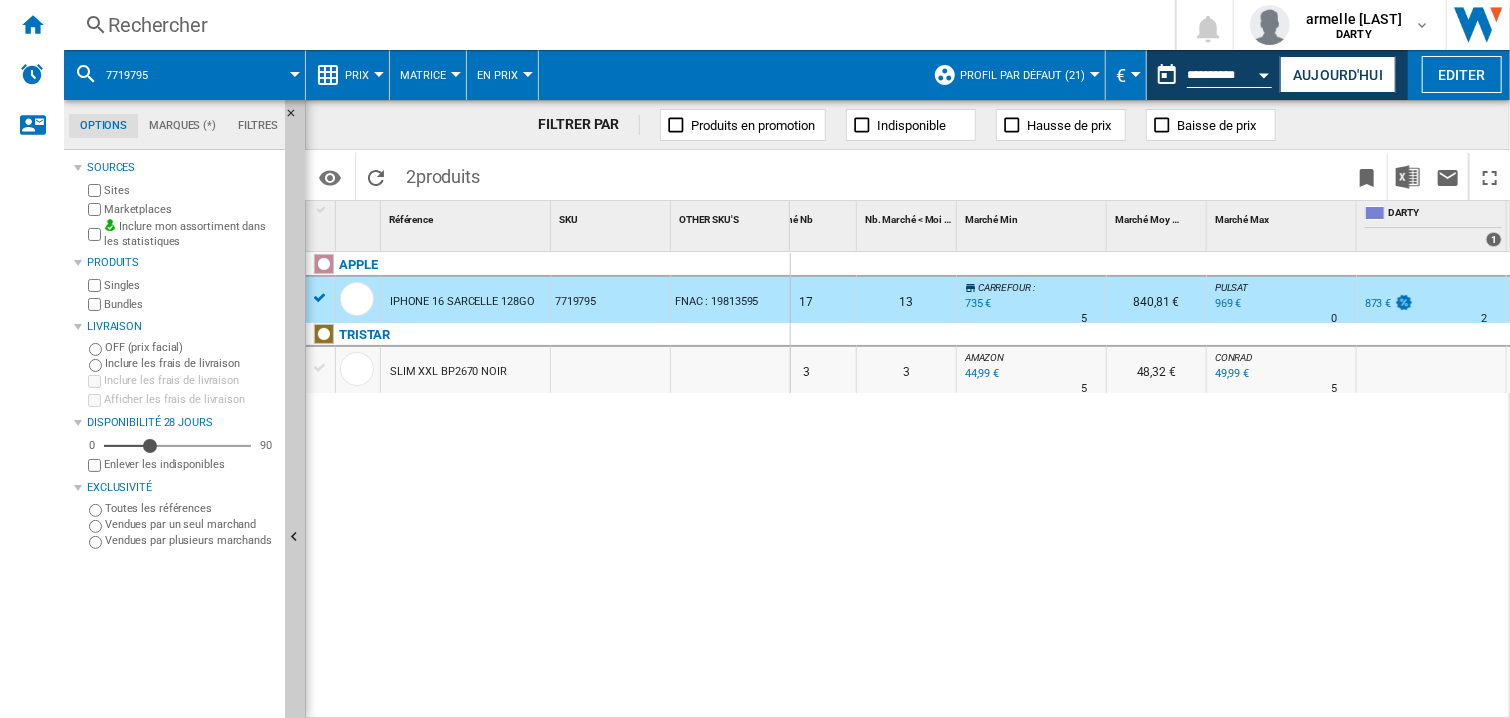 scroll, scrollTop: 0, scrollLeft: 784, axis: horizontal 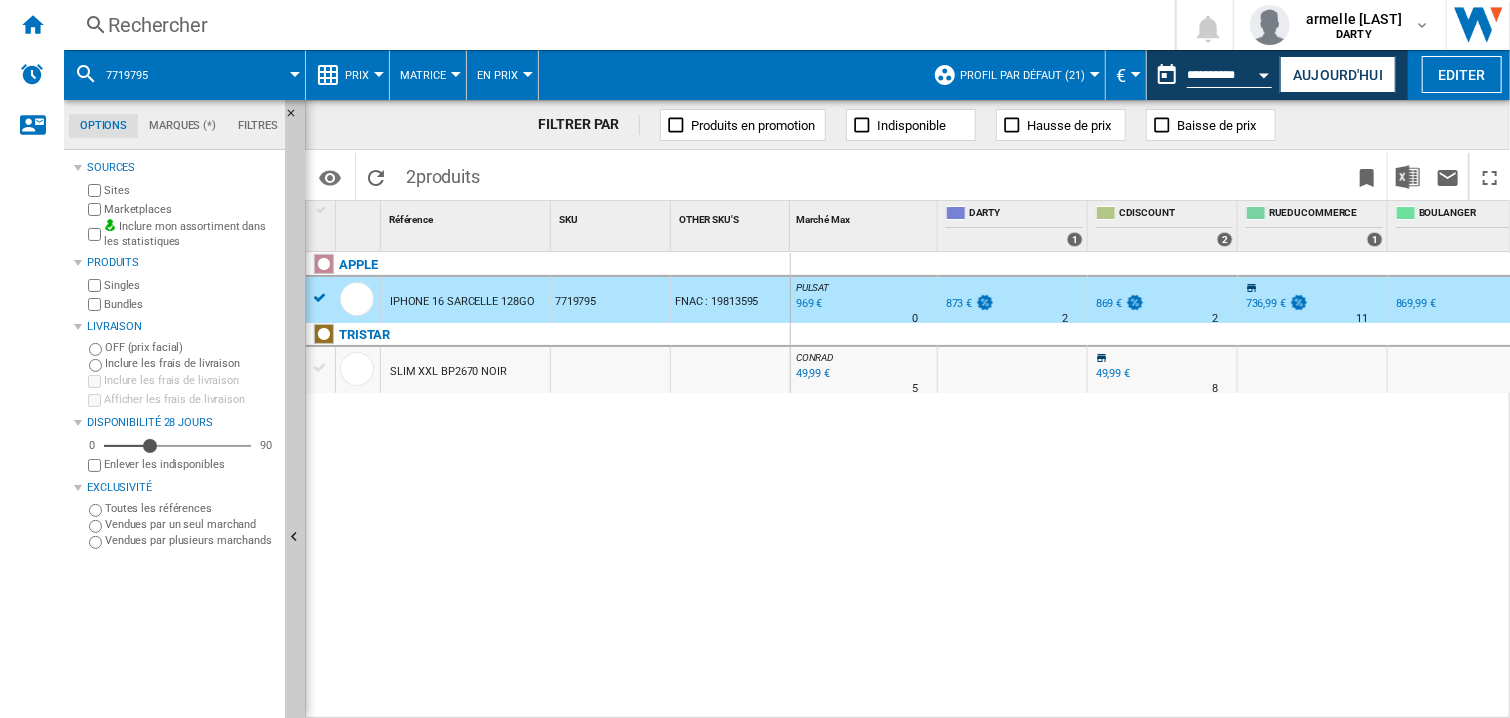 click on "Rechercher" at bounding box center [615, 25] 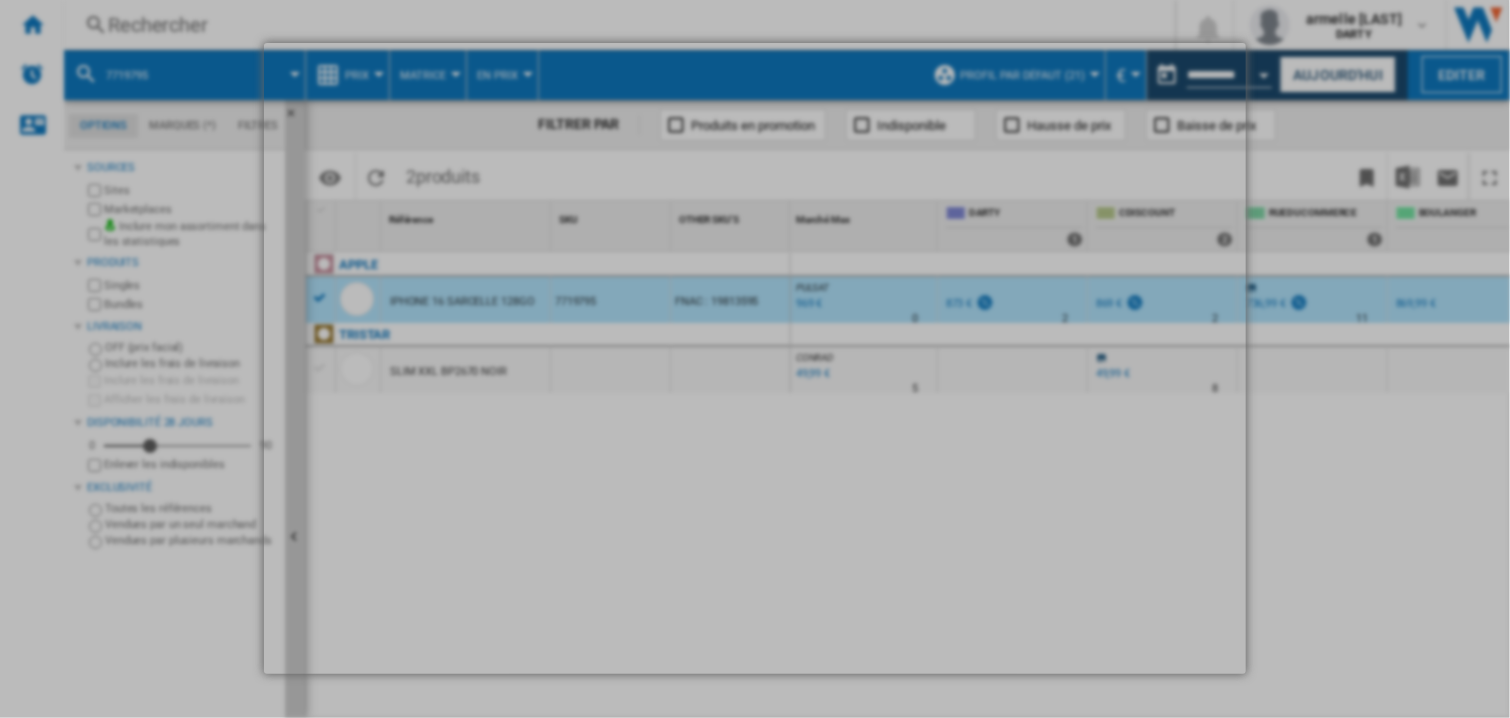 click at bounding box center (755, 358) 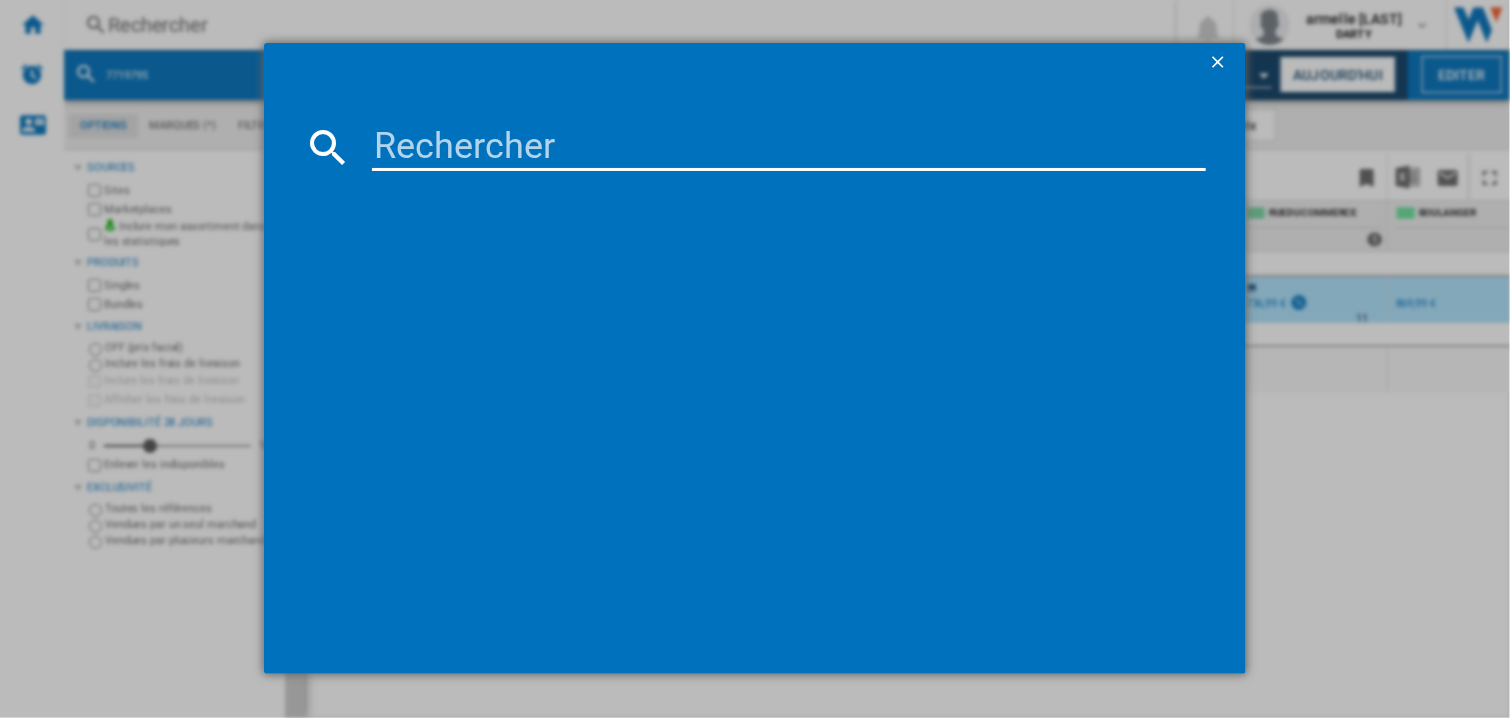click at bounding box center [755, 407] 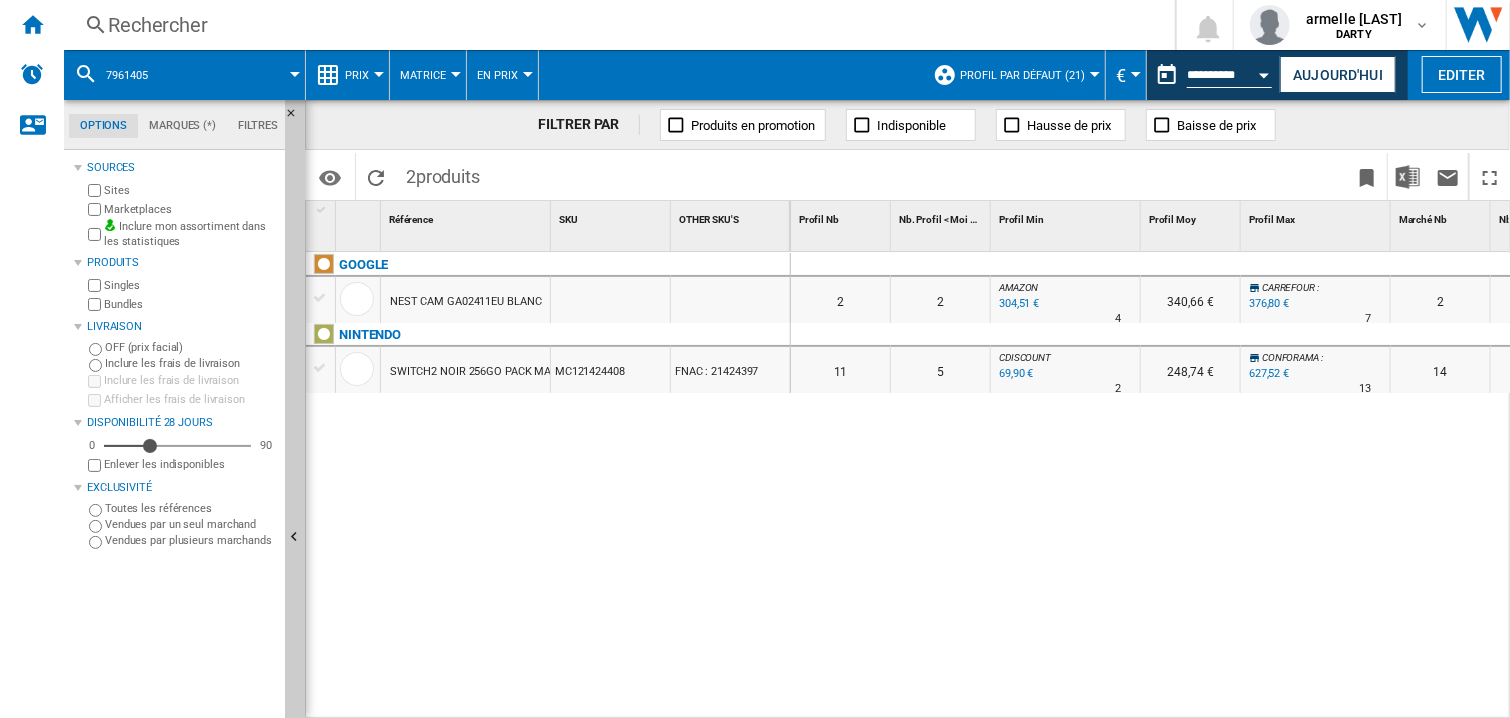 click on "Rechercher" at bounding box center (615, 25) 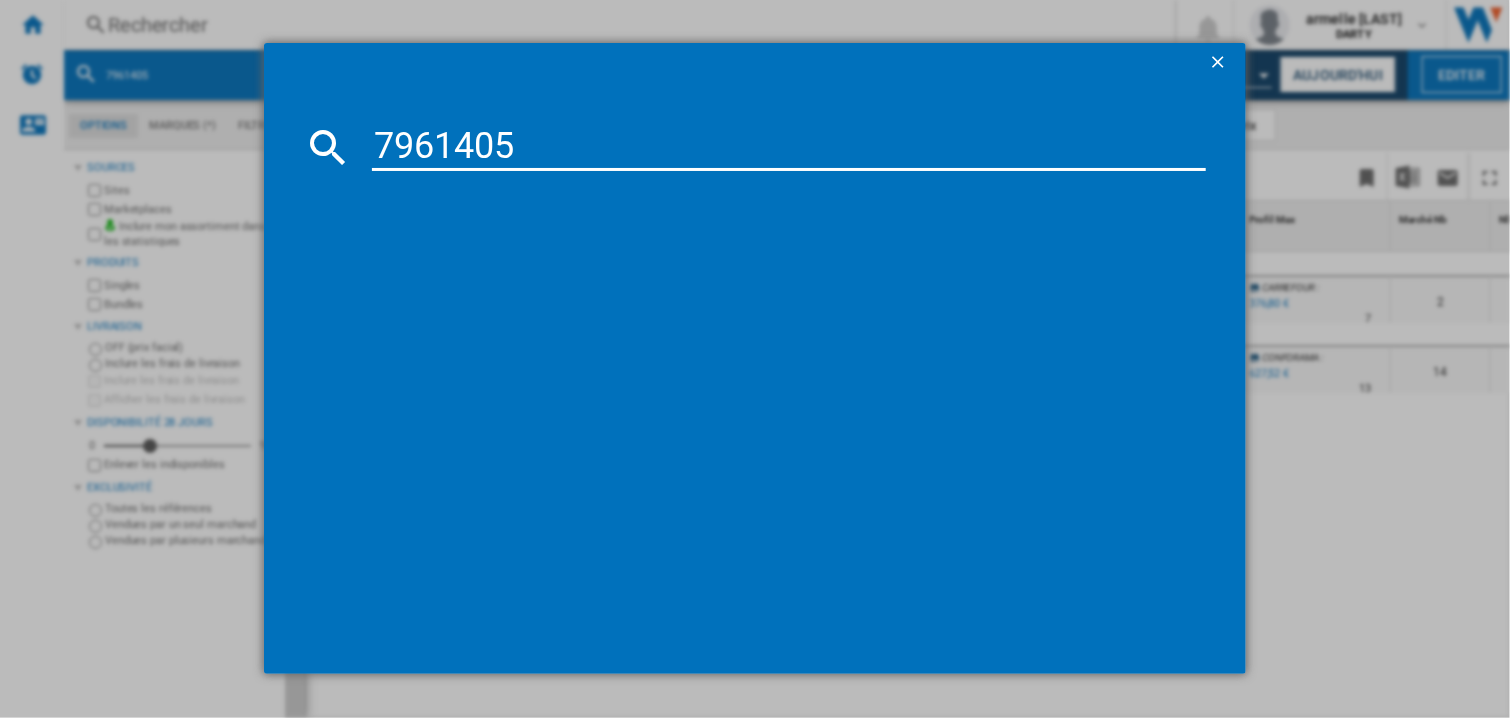 type on "7961405" 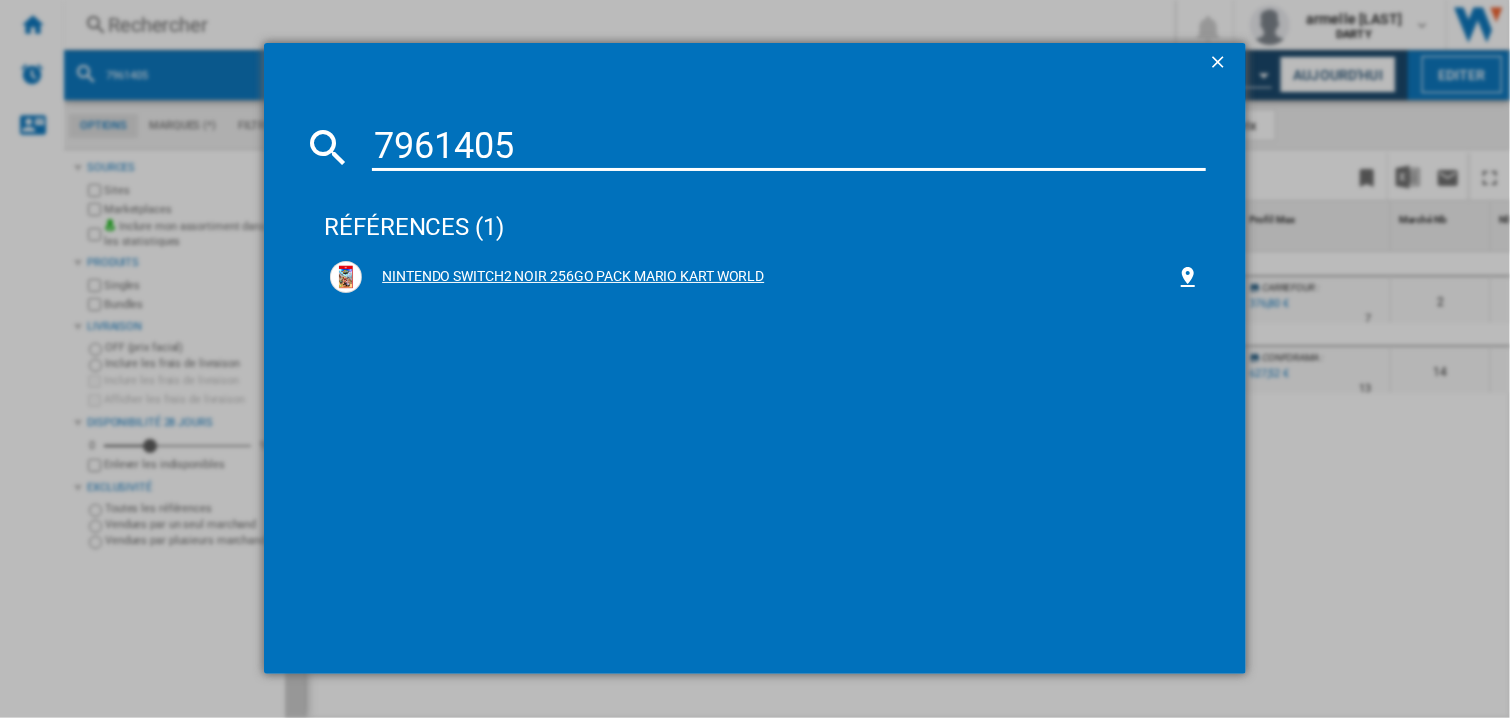 click on "NINTENDO SWITCH2 NOIR 256GO PACK MARIO KART WORLD" at bounding box center [769, 277] 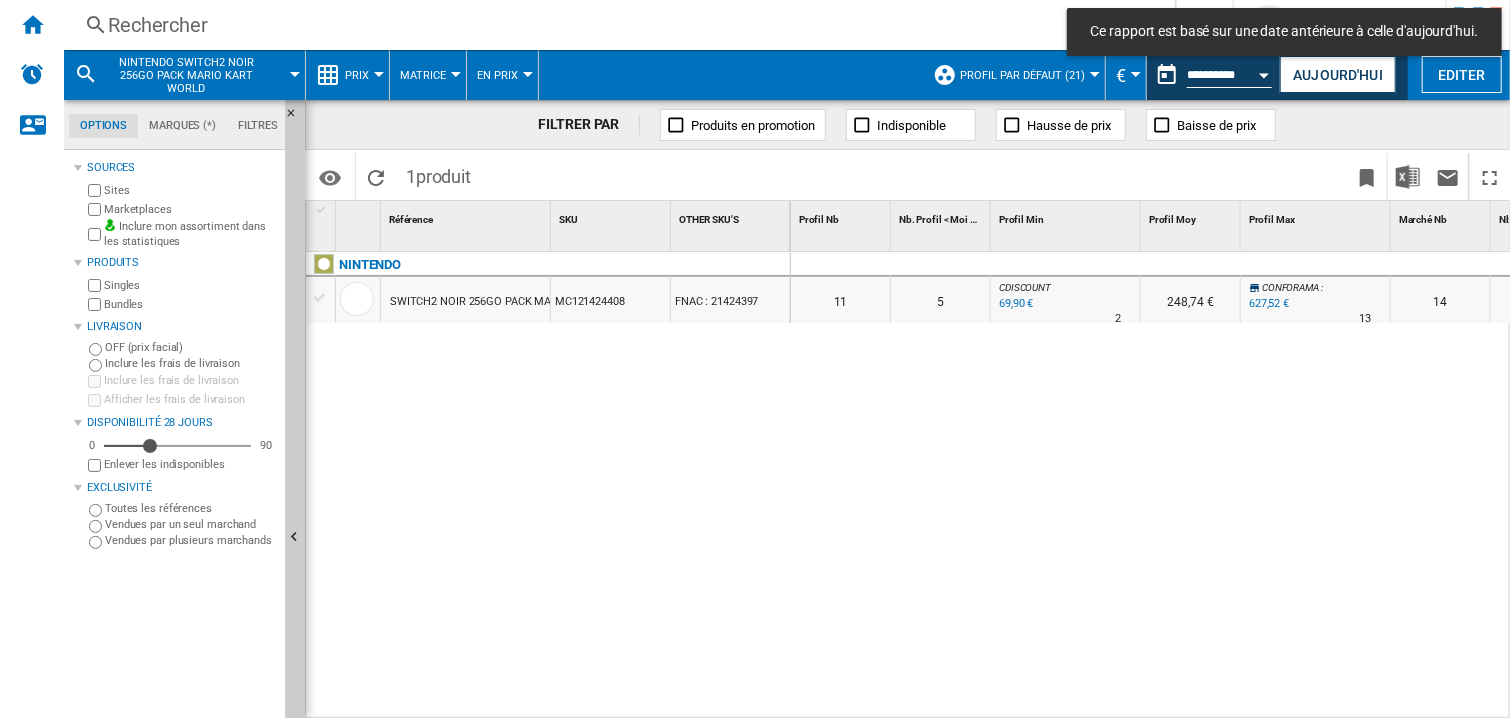 click at bounding box center [1191, 265] 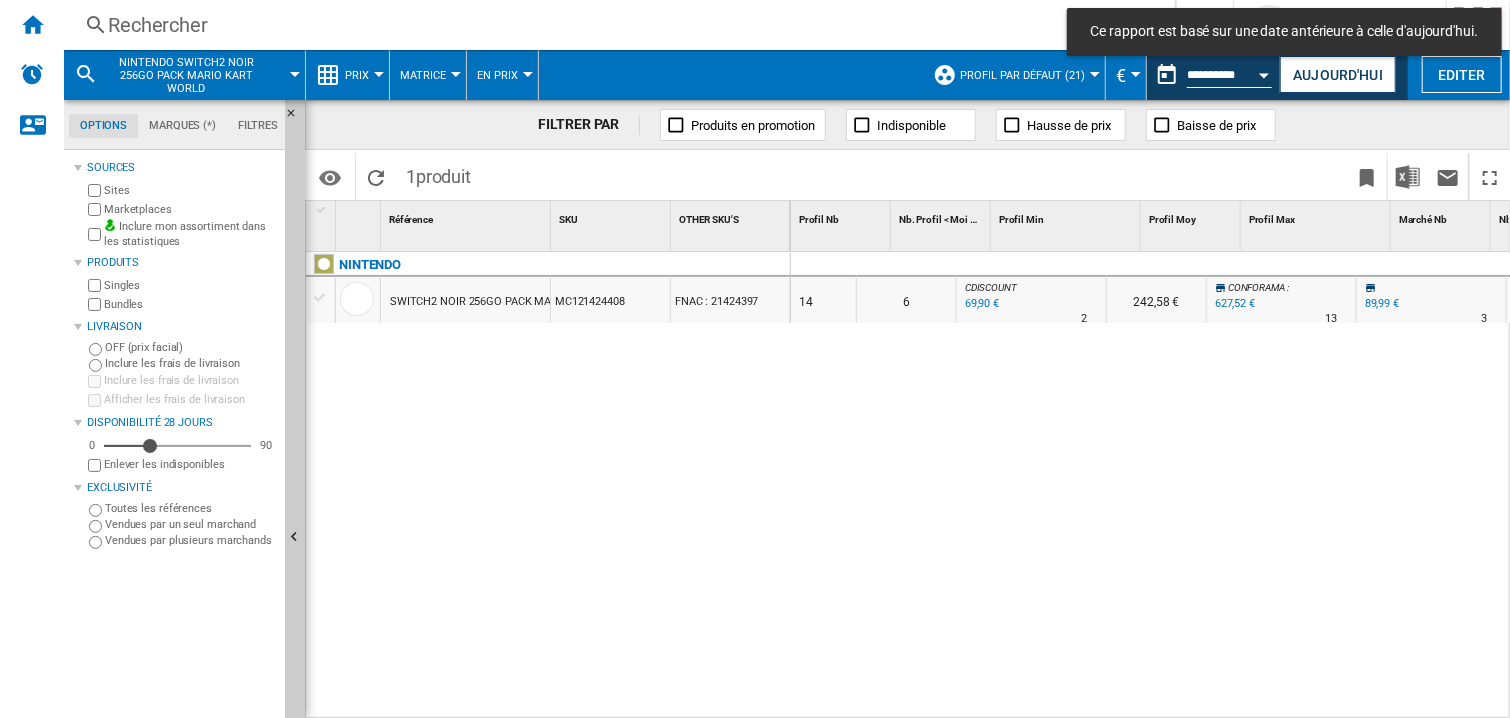 scroll, scrollTop: 0, scrollLeft: 0, axis: both 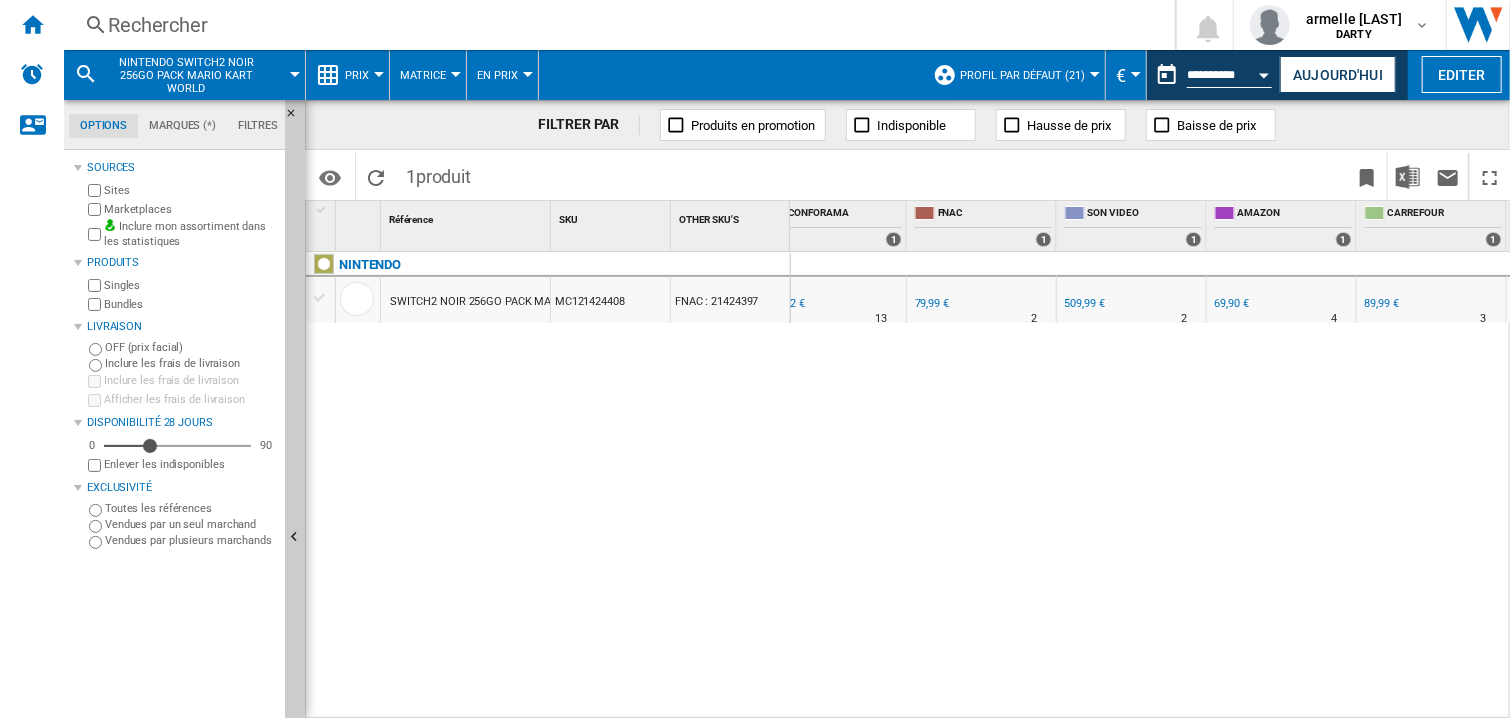 click on "0
0
0
0
11
5
CDISCOUNT
:
-22.3 %
69,90 €
%
N/A
2
CDISCOUNT  :
248,74 €
CONFORAMA
:
+597.3 %
627,52 €
%
N/A
13
CONFORAMA  :
14
6
CDISCOUNT
:
-22.3 %" at bounding box center [1151, 486] 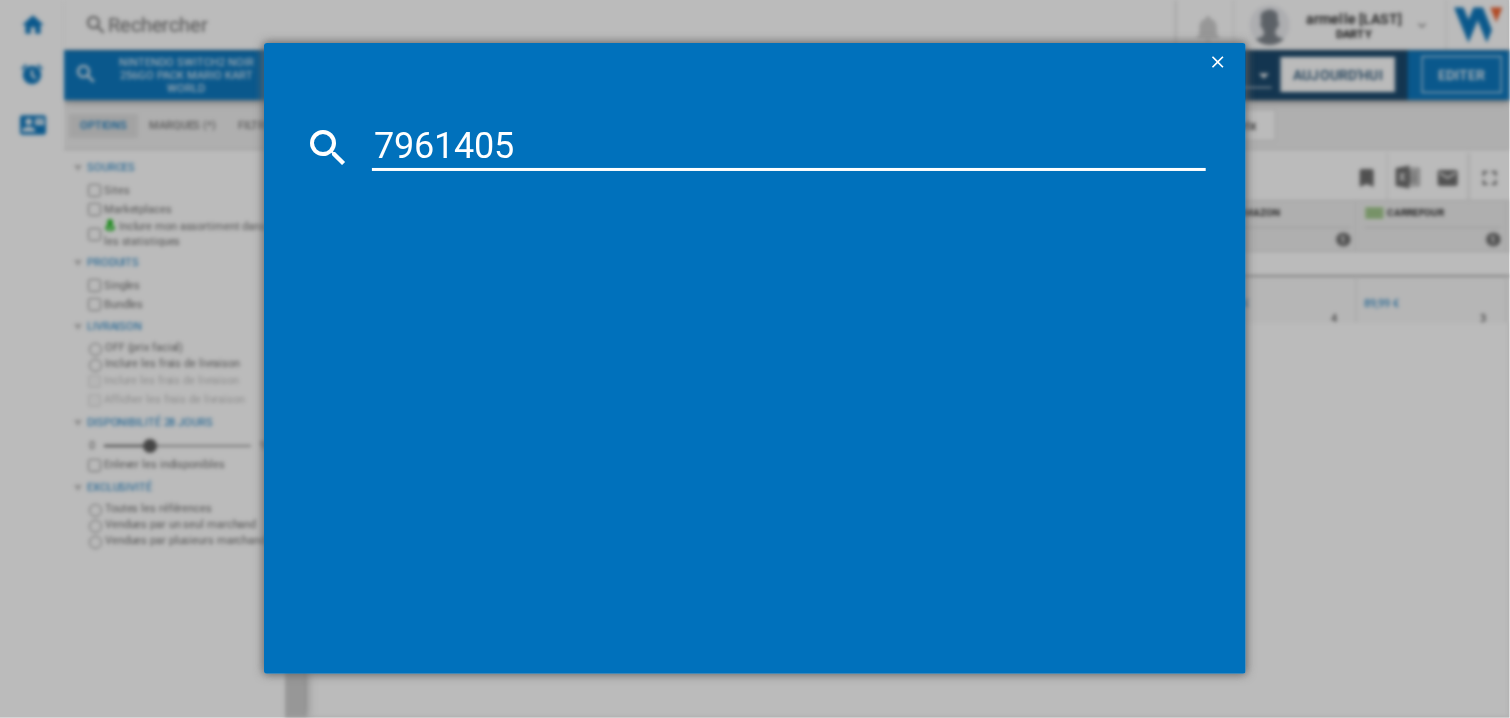 type on "7961405" 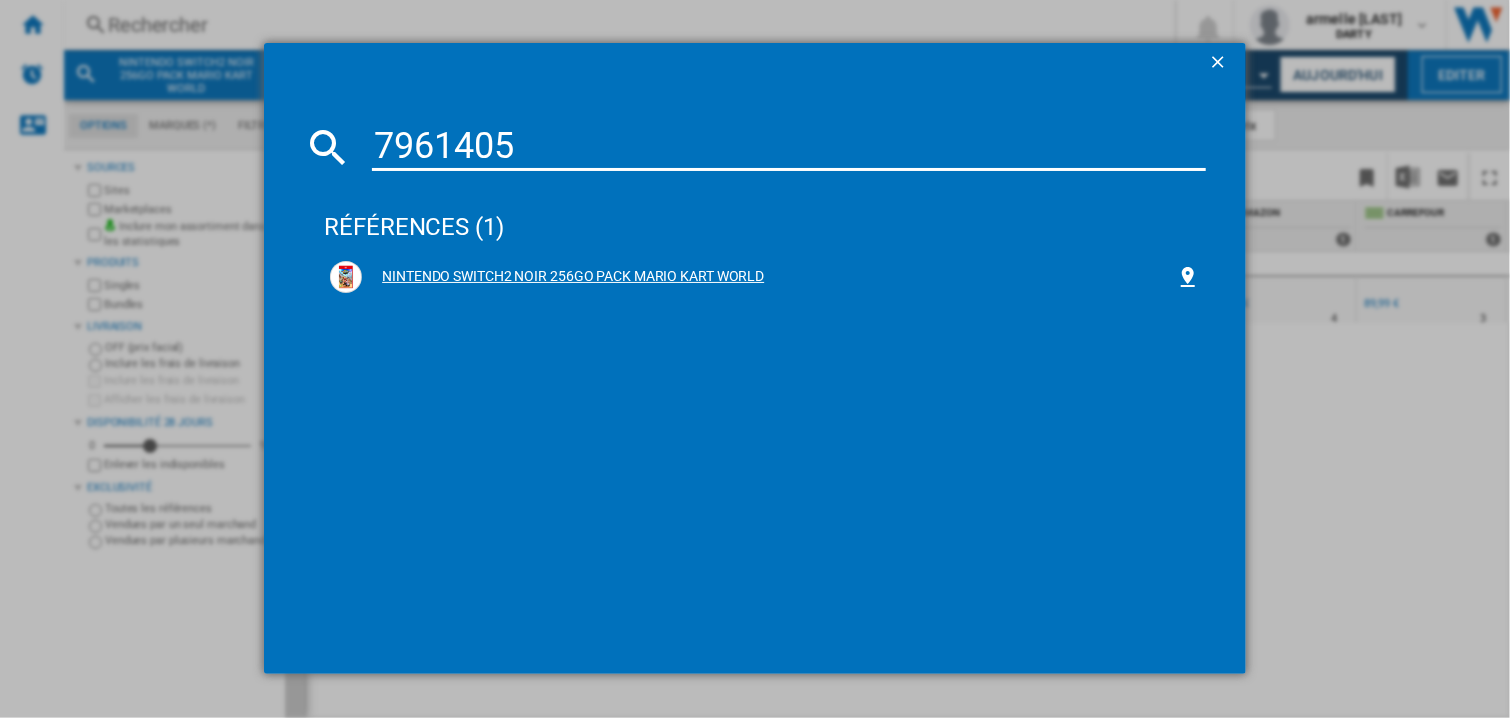 click on "NINTENDO SWITCH2 NOIR 256GO PACK MARIO KART WORLD" at bounding box center [769, 277] 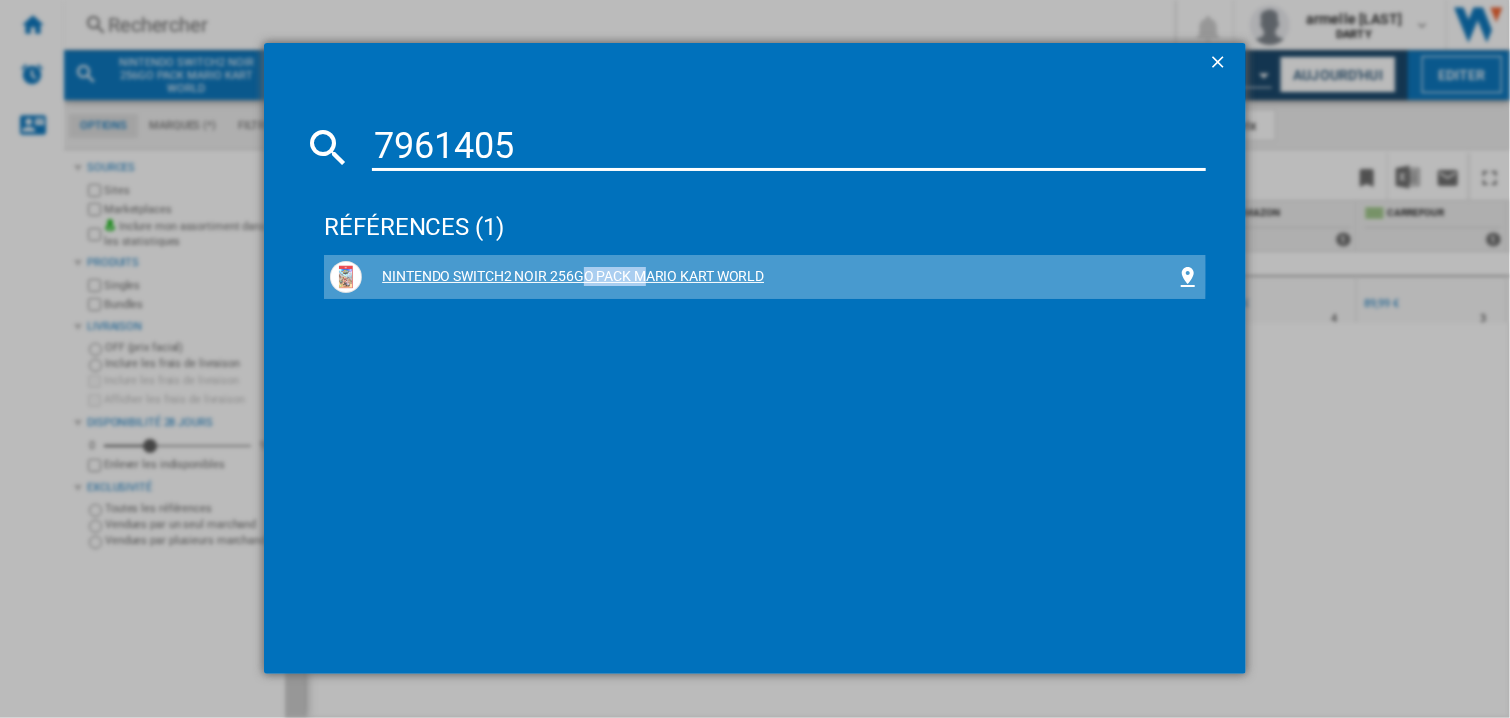 click on "NINTENDO SWITCH2 NOIR 256GO PACK MARIO KART WORLD" at bounding box center (769, 277) 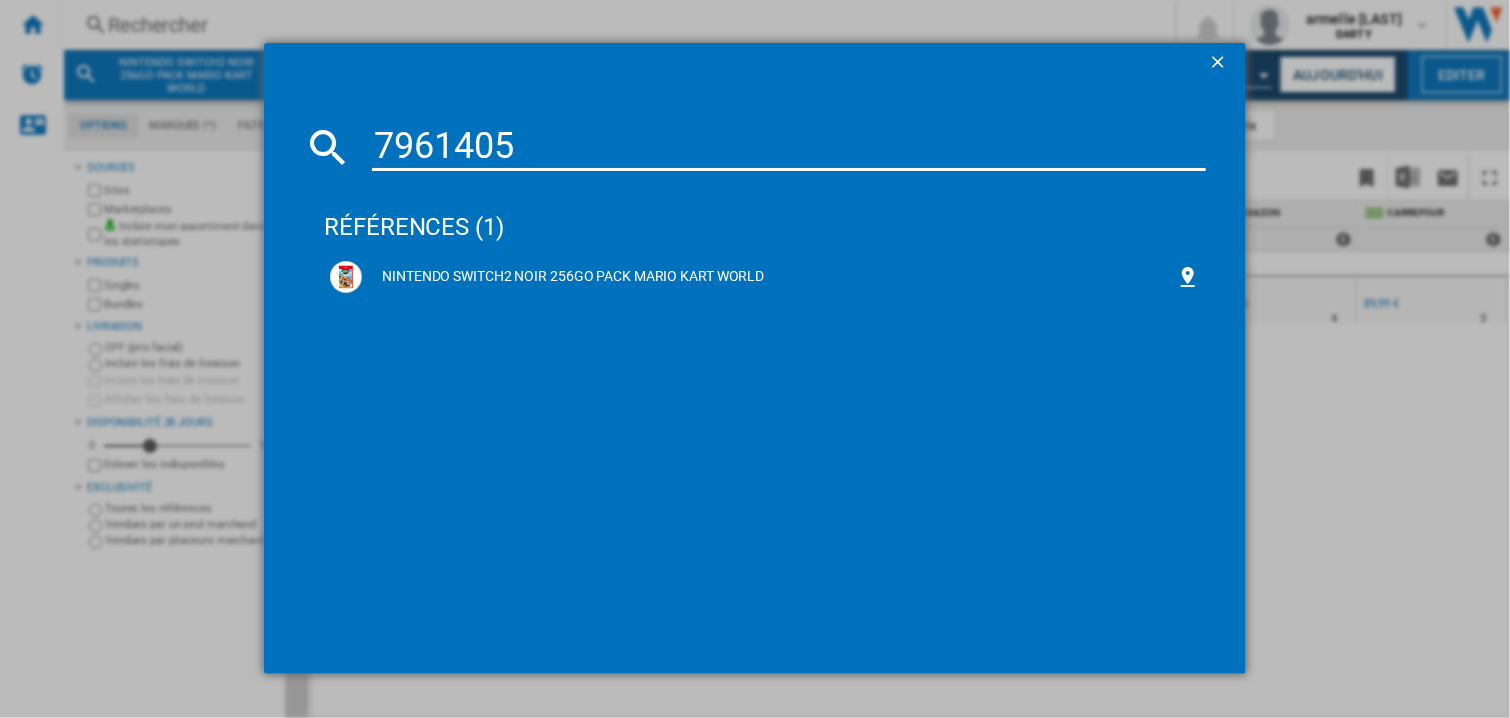 click on "7961405" at bounding box center [789, 147] 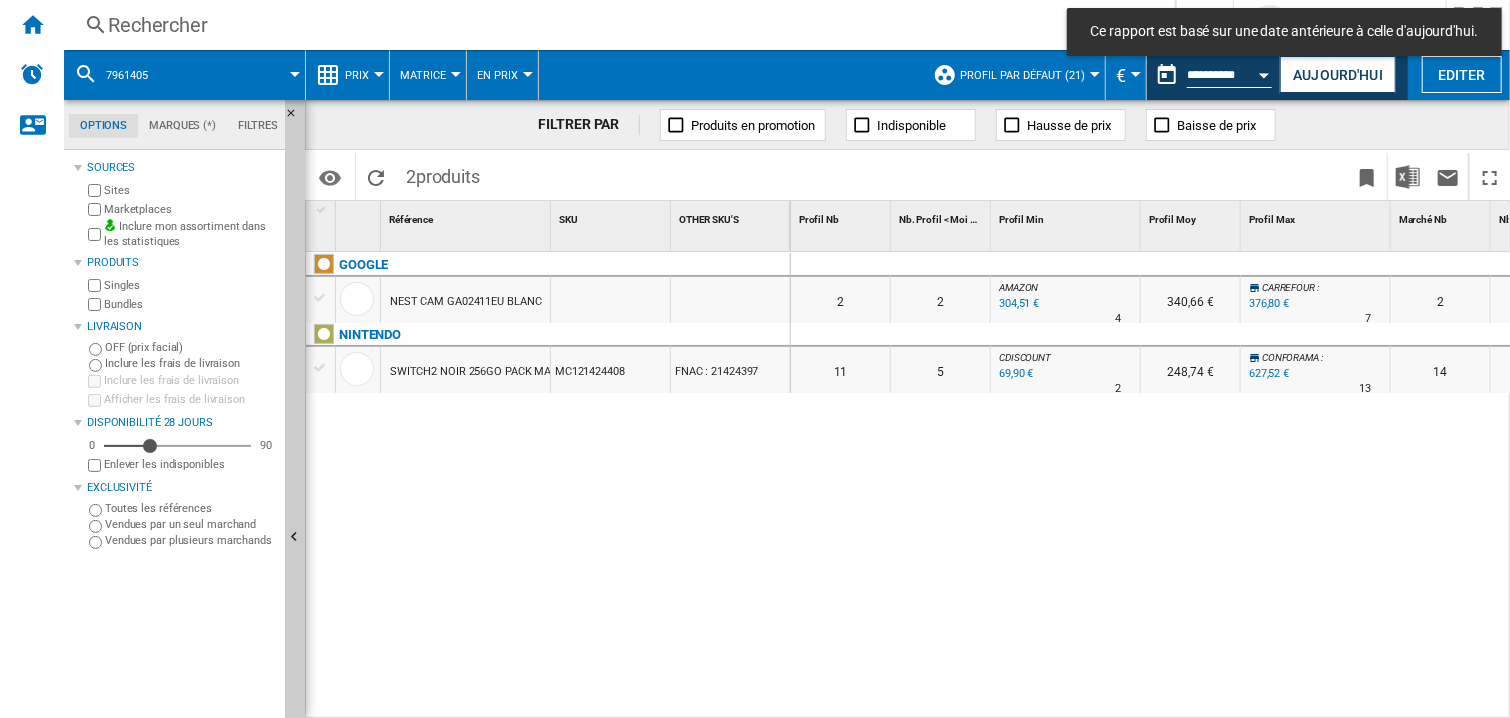 click at bounding box center (1316, 265) 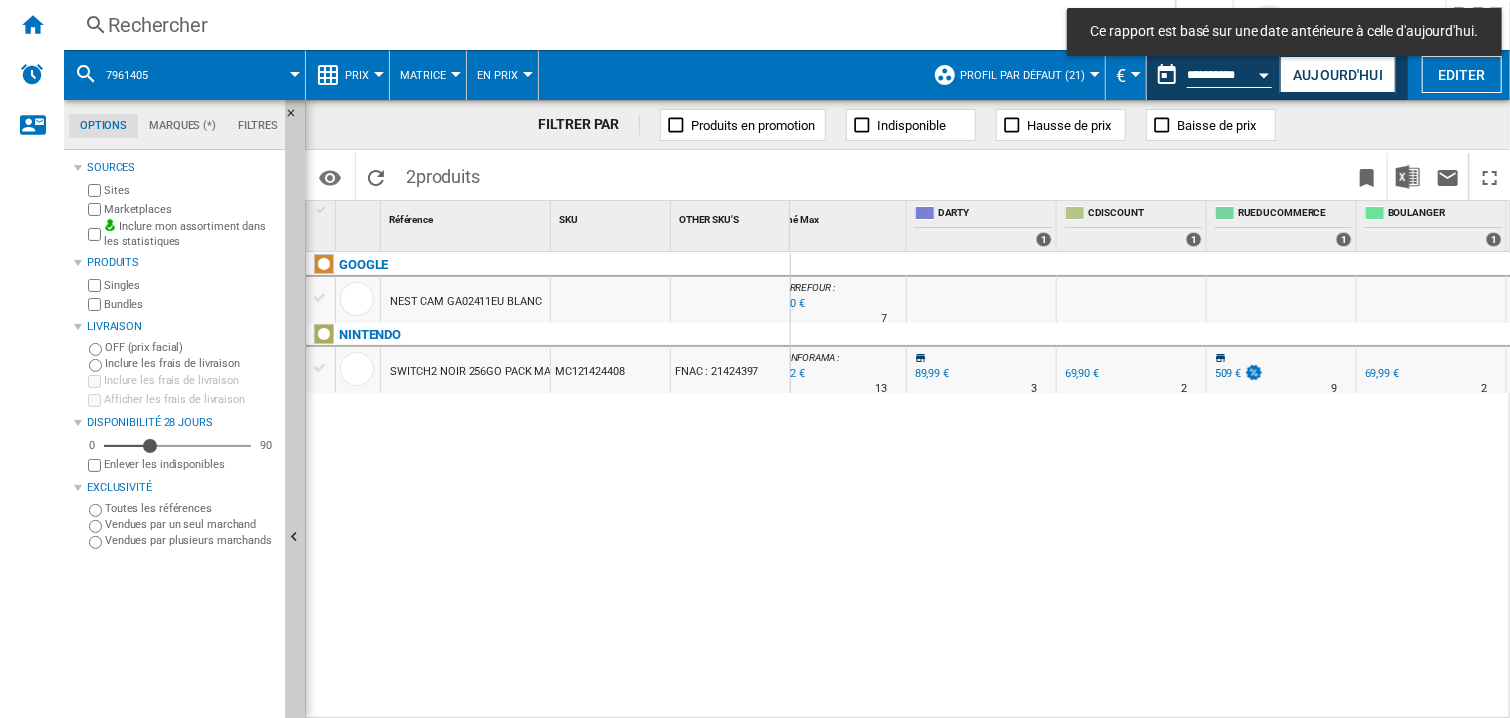 scroll, scrollTop: 0, scrollLeft: 1834, axis: horizontal 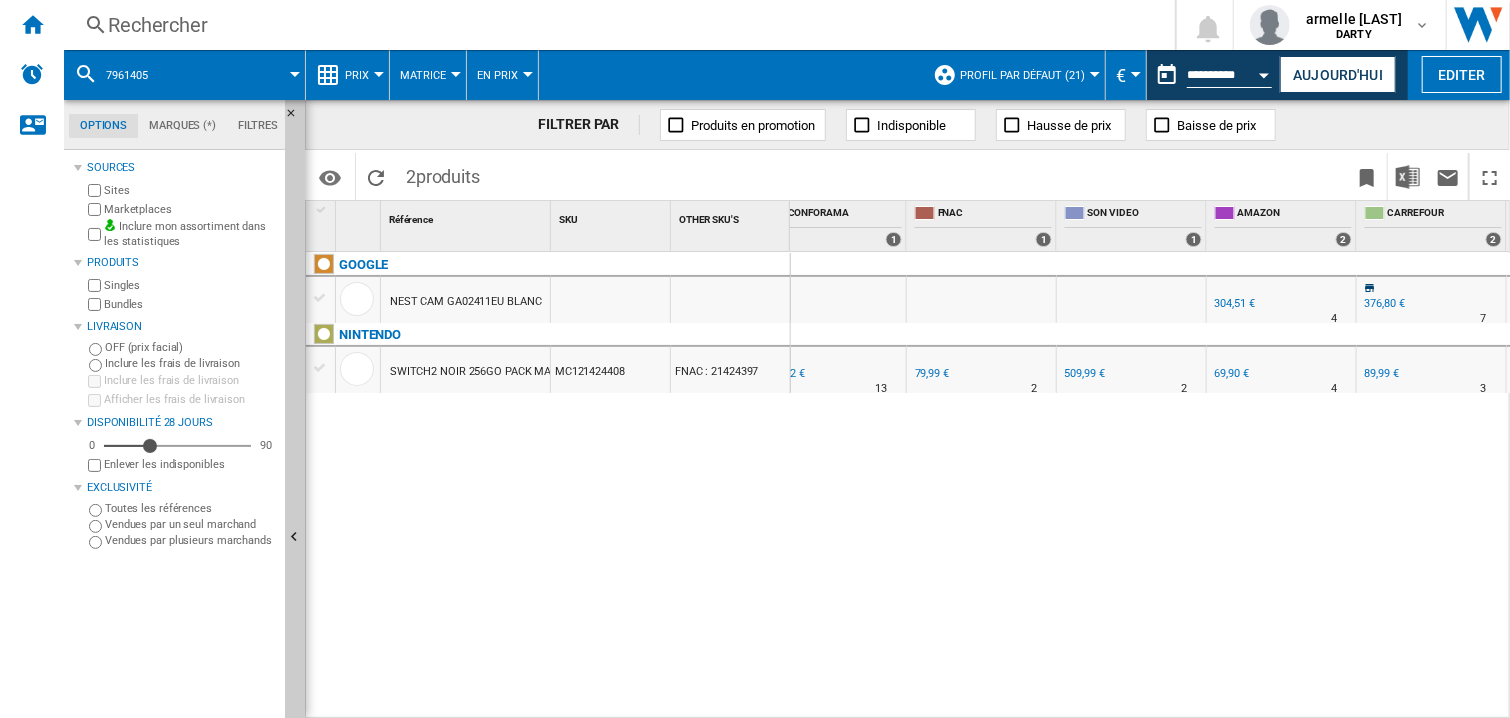 click at bounding box center (1432, 265) 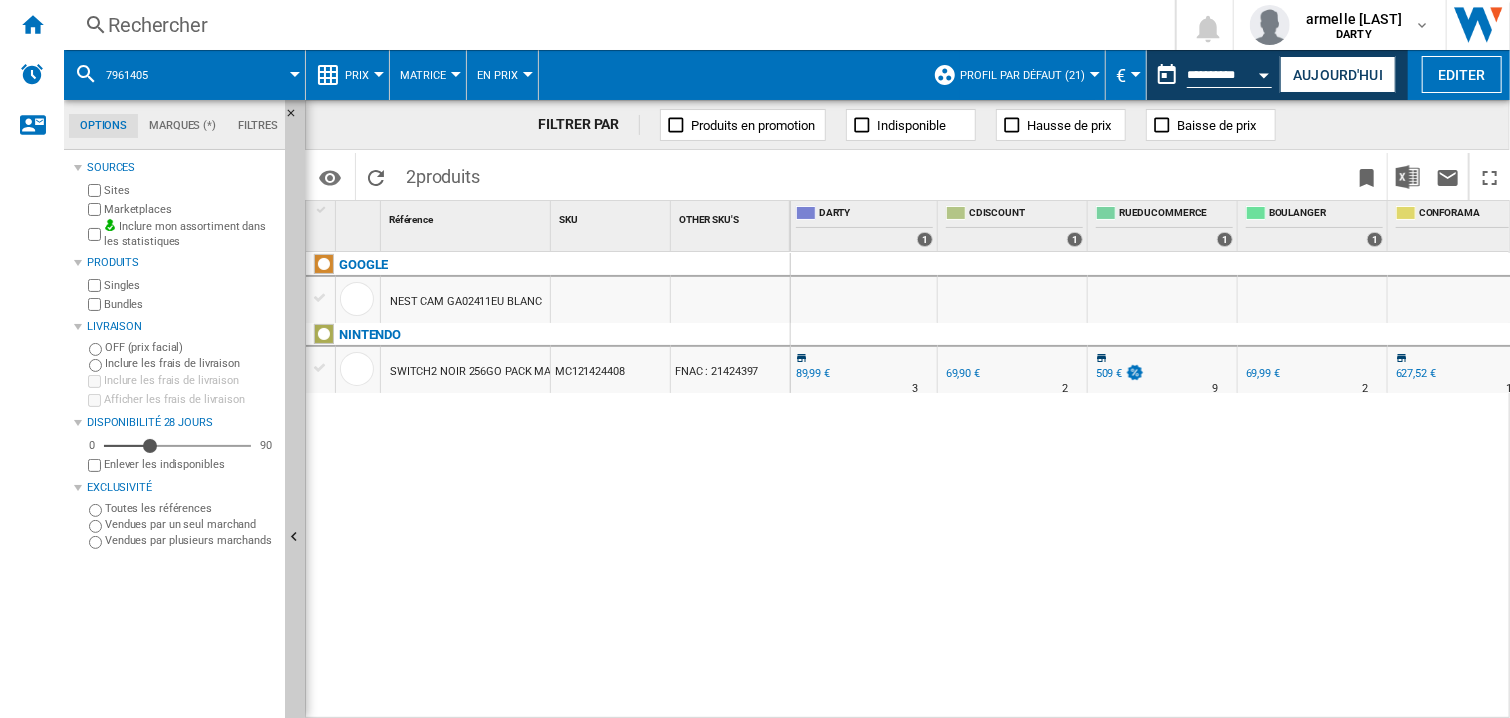 scroll, scrollTop: 0, scrollLeft: 0, axis: both 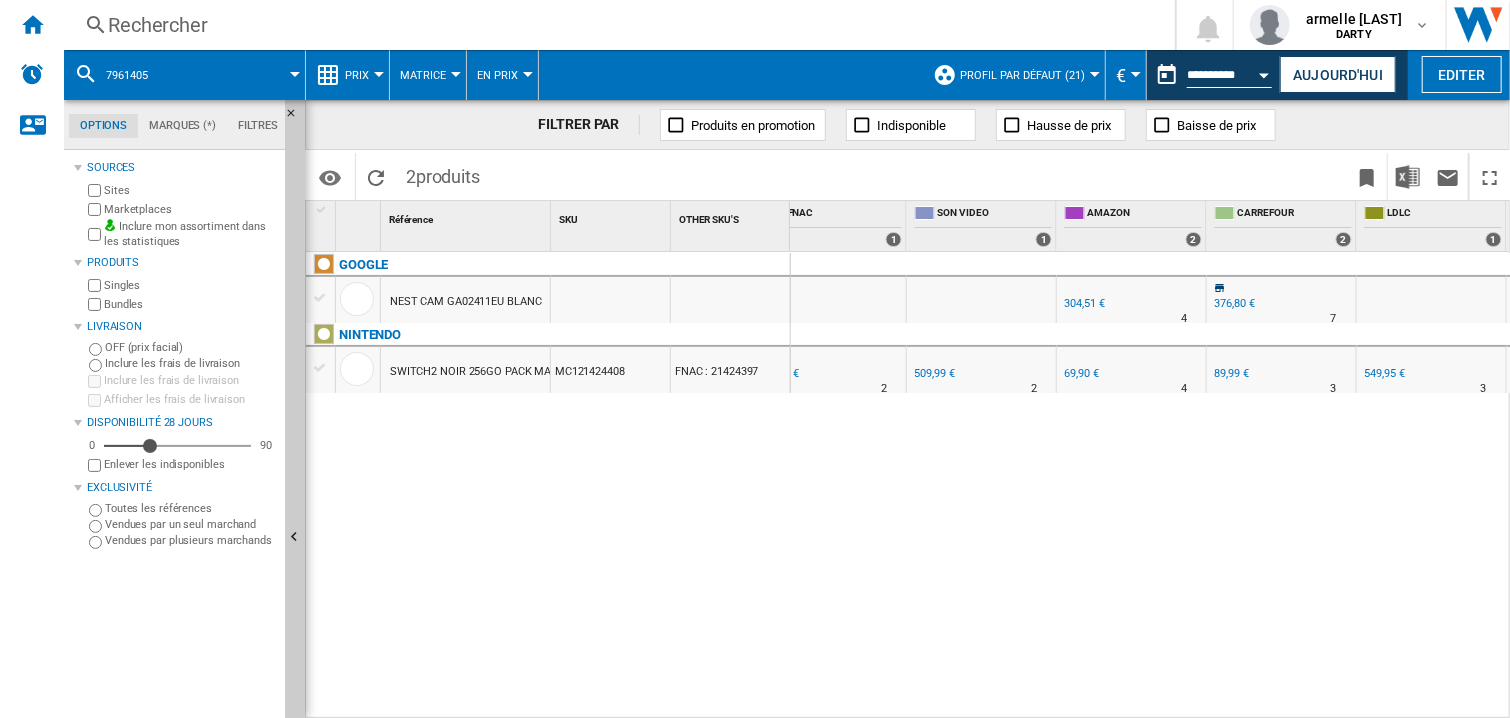 click on "Rechercher" at bounding box center [615, 25] 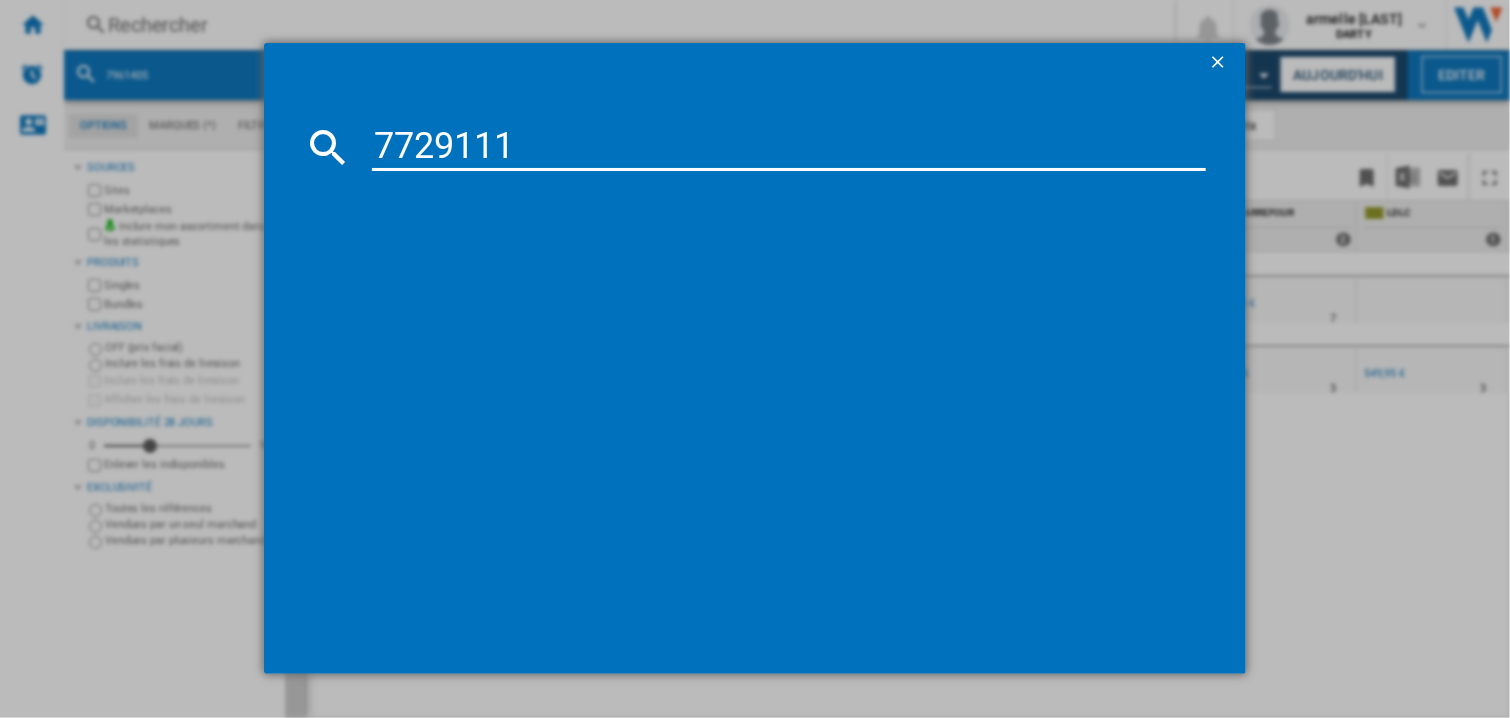 type on "7729111" 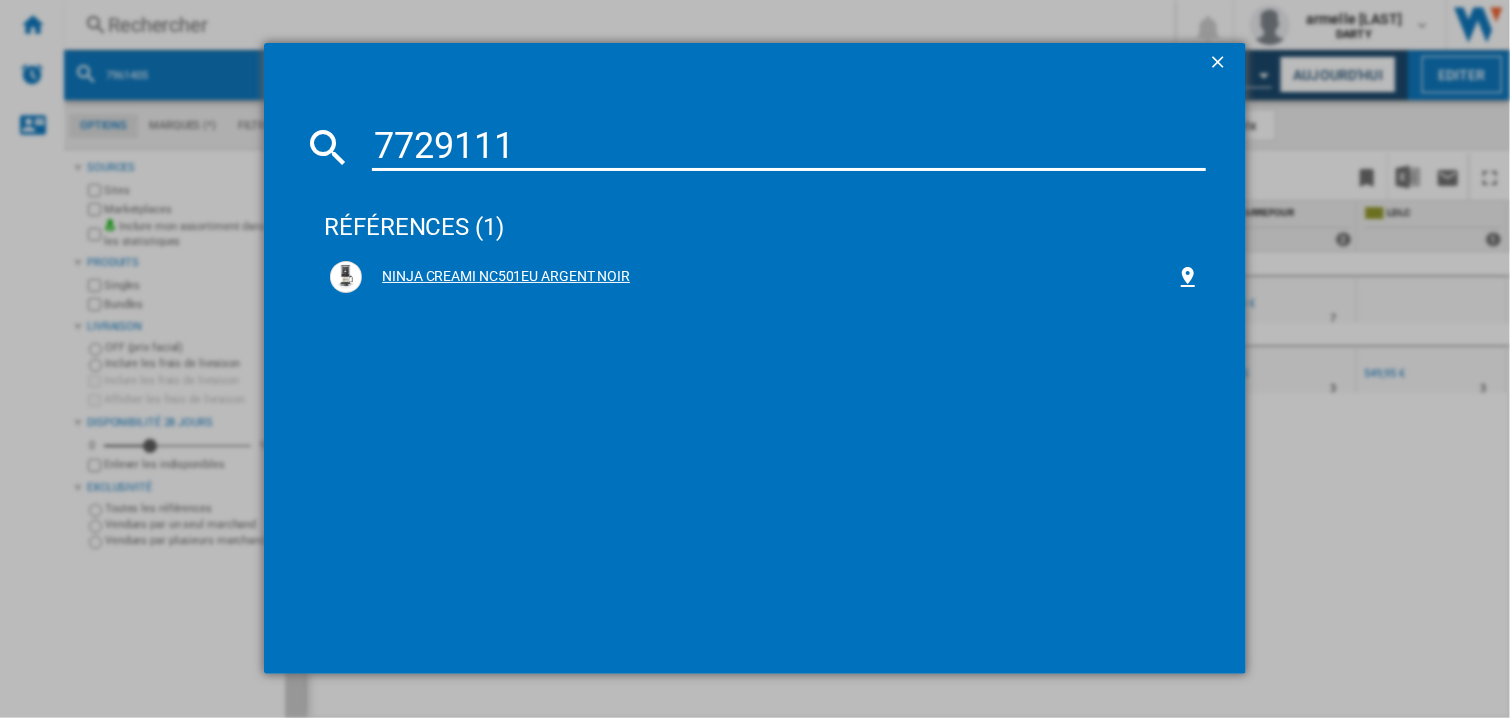 click on "NINJA CREAMI NC501EU ARGENT NOIR" at bounding box center [765, 277] 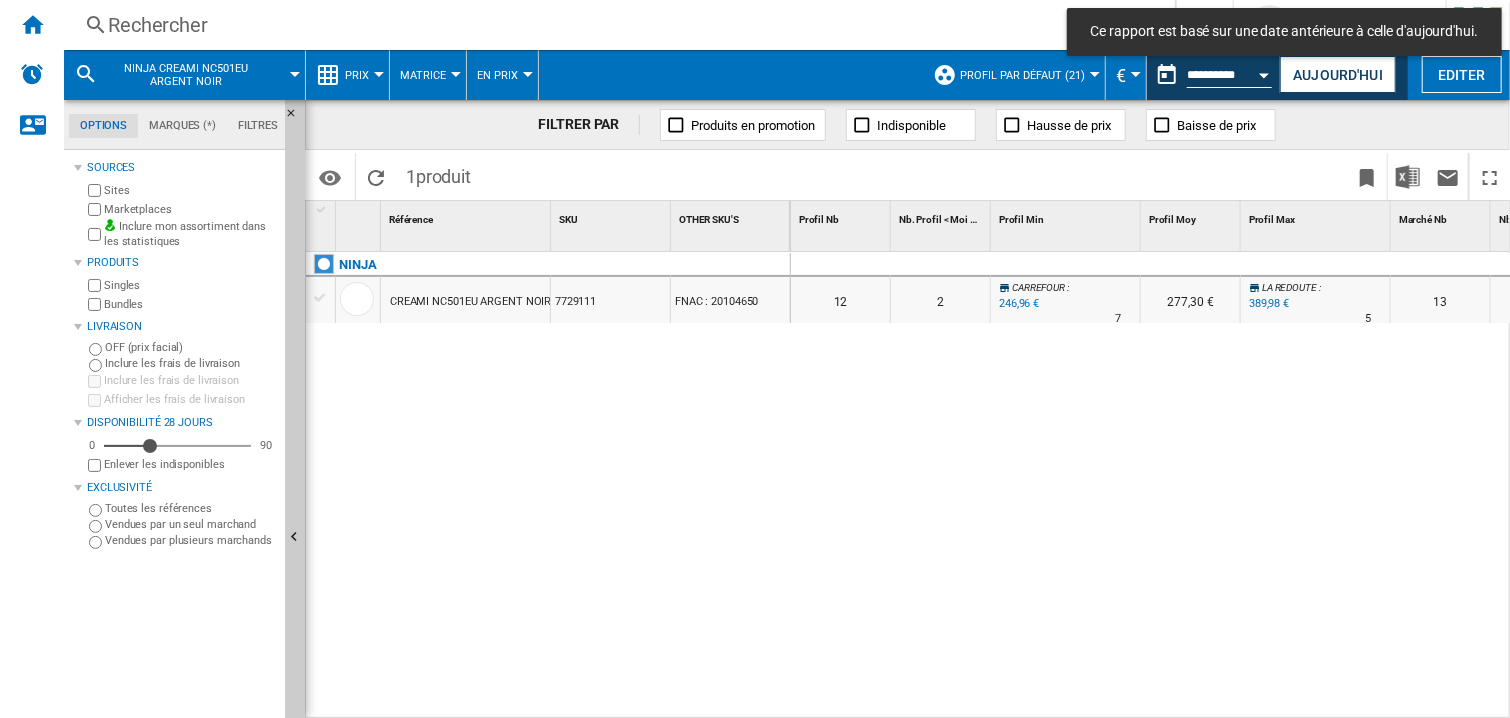click at bounding box center (1066, 265) 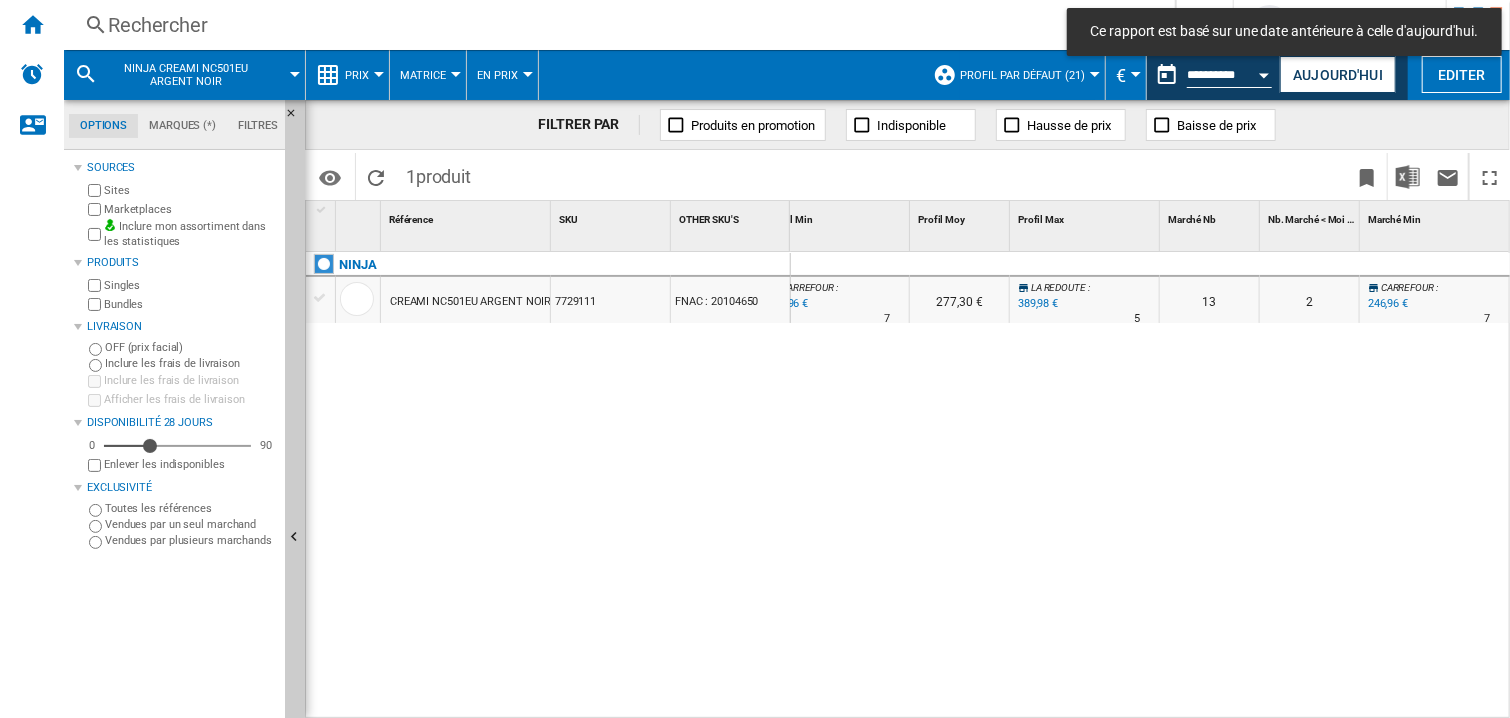 scroll, scrollTop: 0, scrollLeft: 334, axis: horizontal 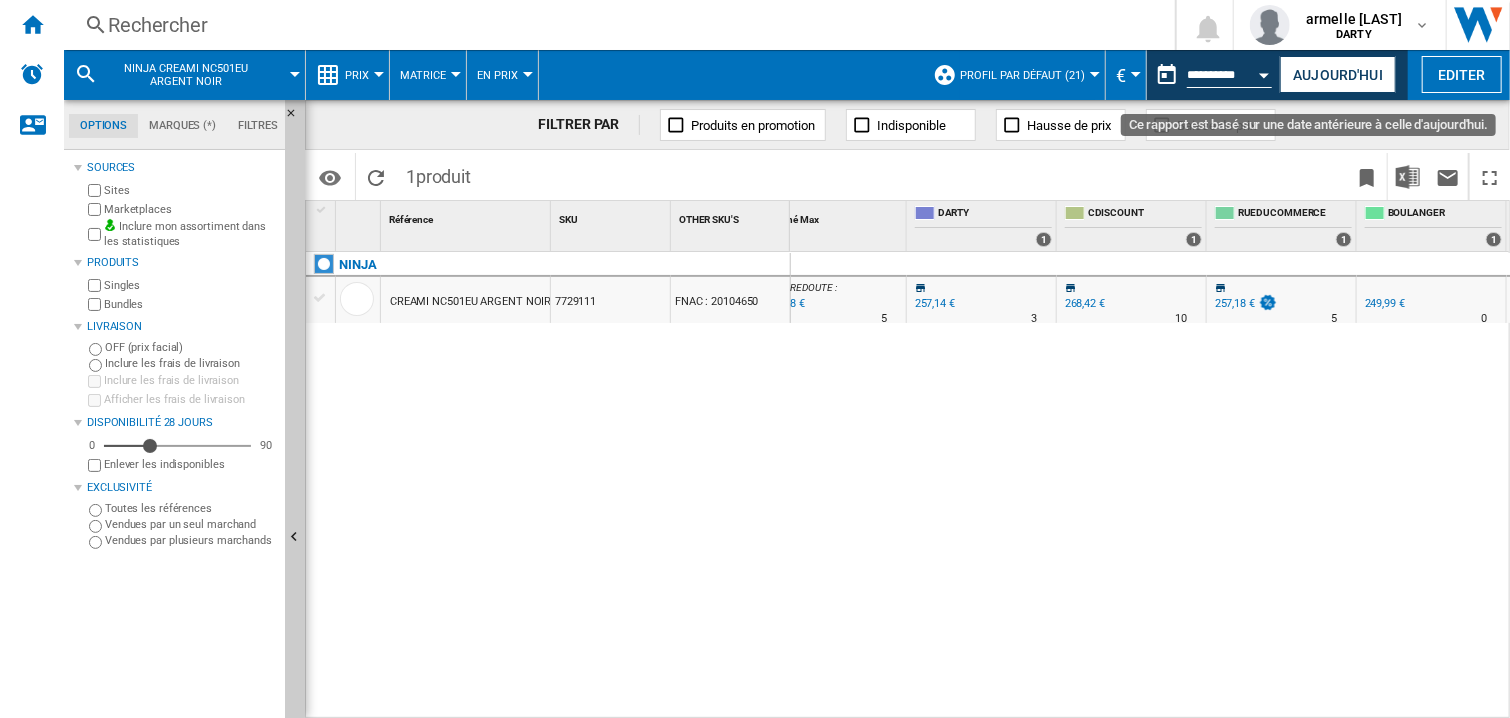 click at bounding box center (1265, 75) 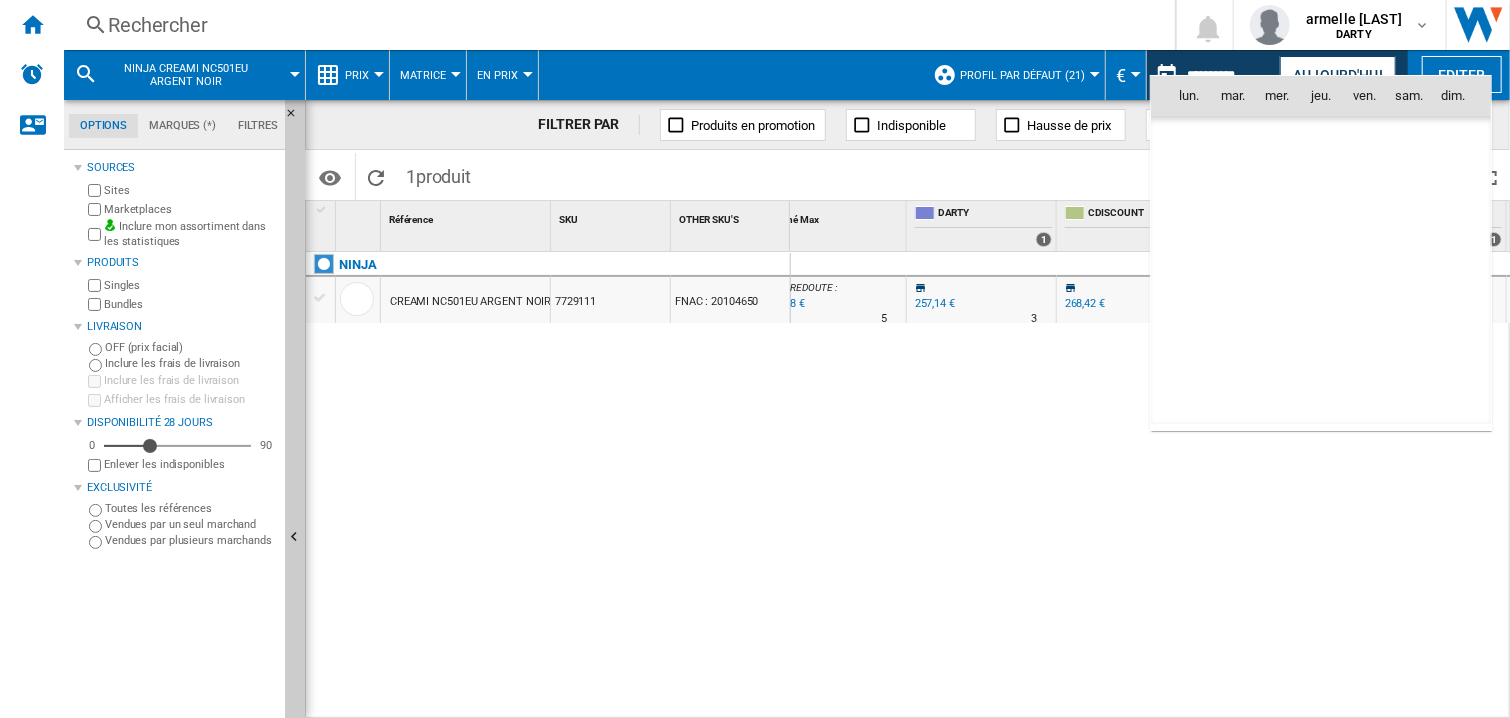 scroll, scrollTop: 9539, scrollLeft: 0, axis: vertical 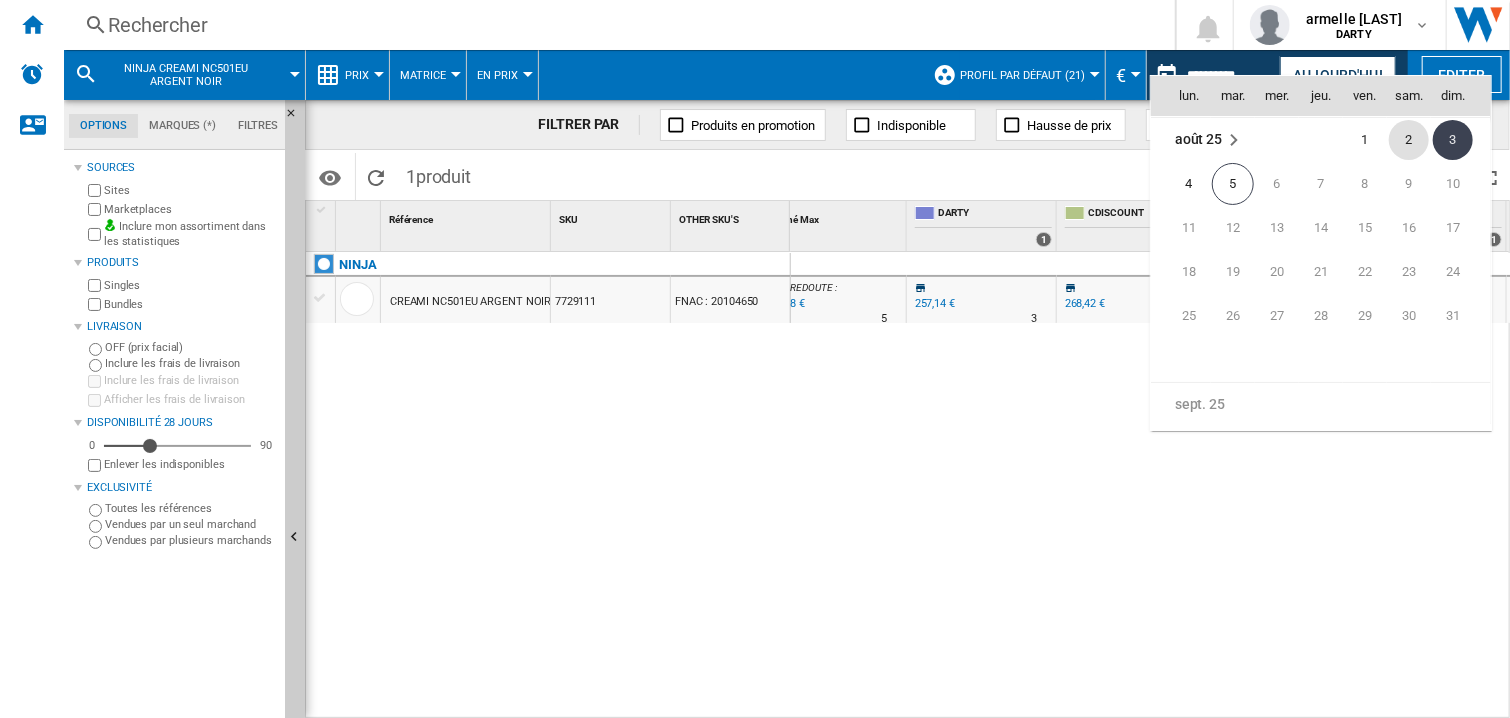 click on "2" at bounding box center [1409, 140] 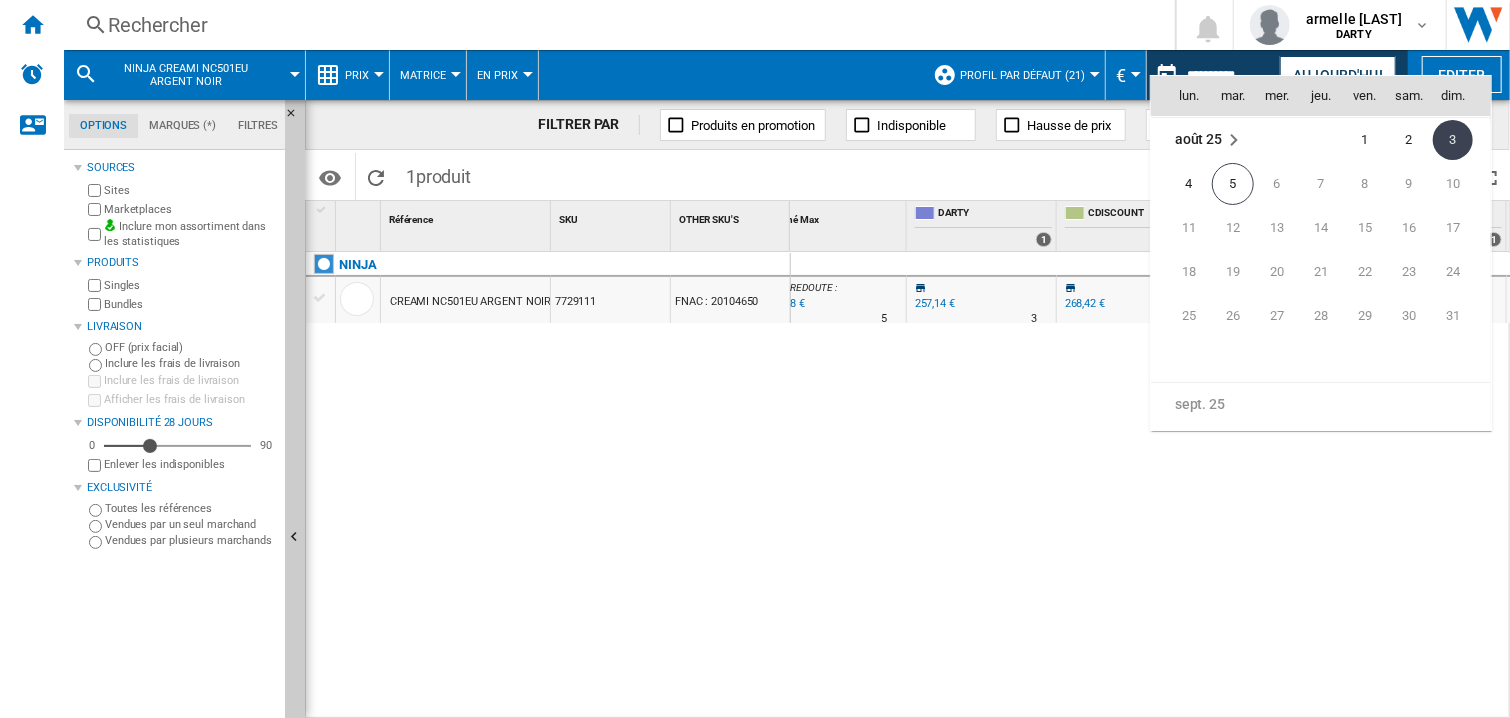 type on "**********" 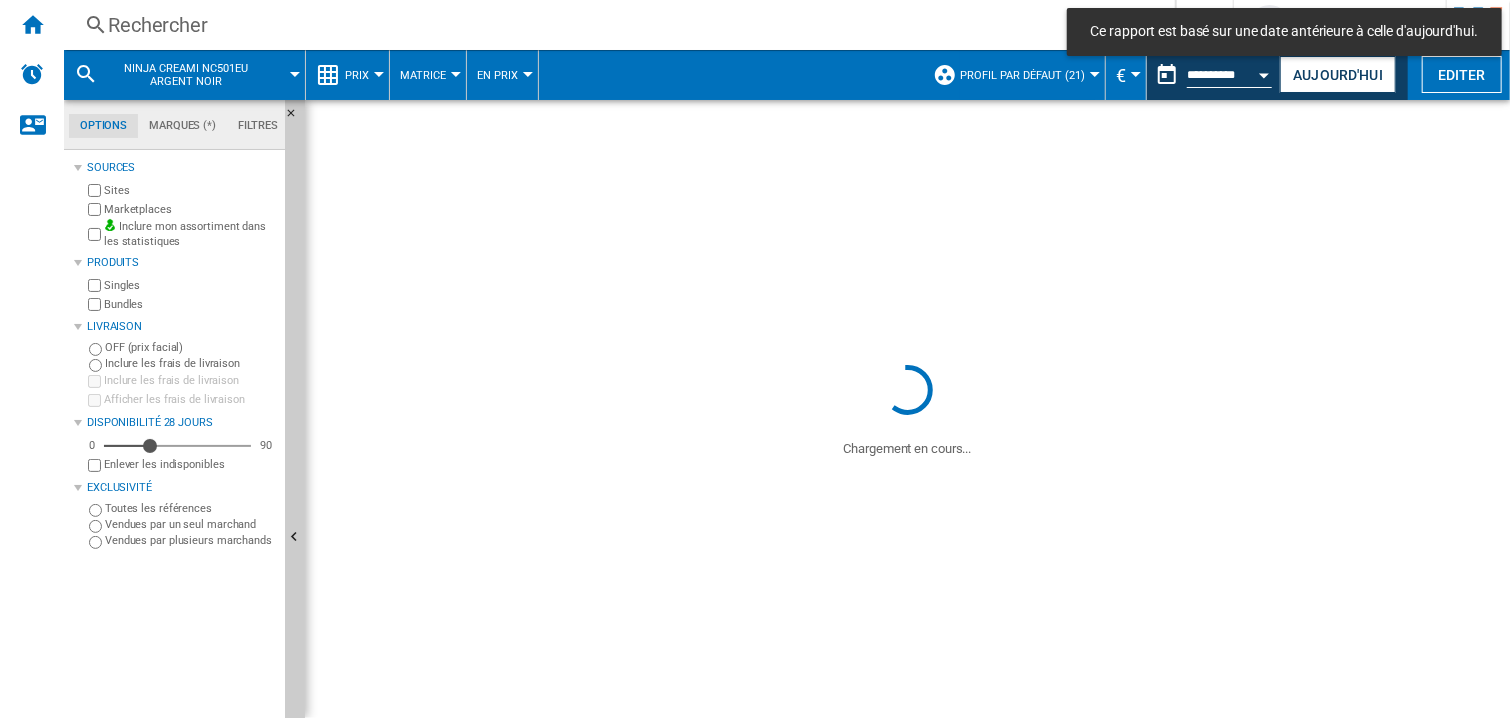 click on "Rechercher" at bounding box center [615, 25] 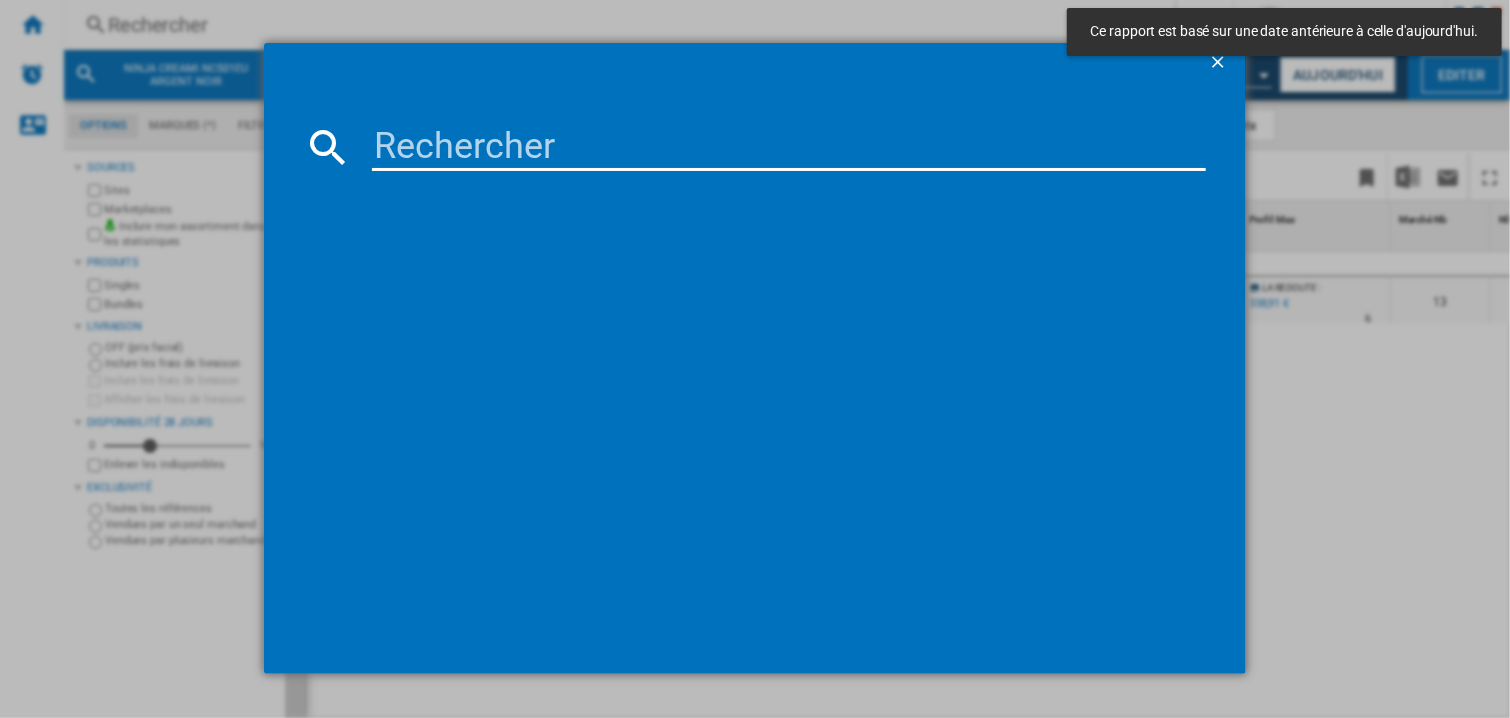 paste on "7478399" 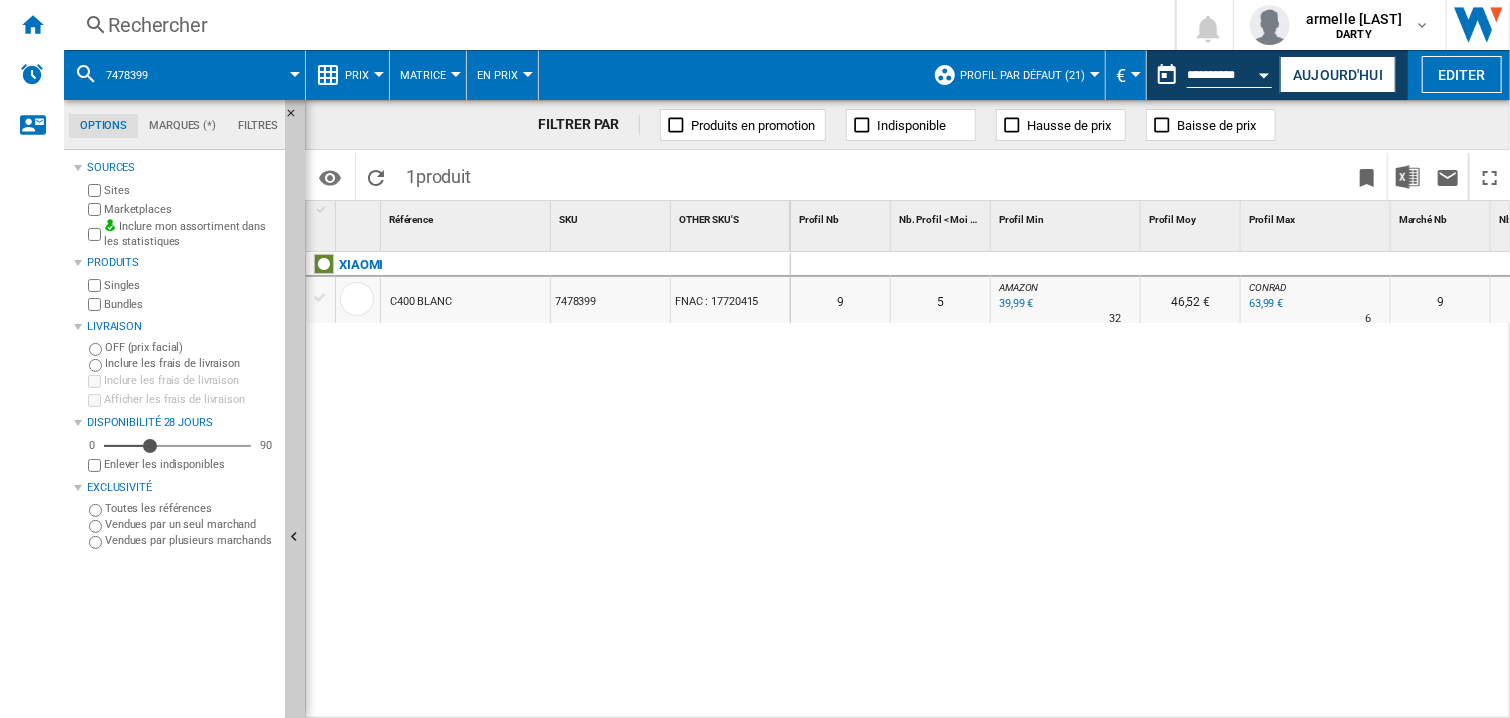 click at bounding box center [1316, 265] 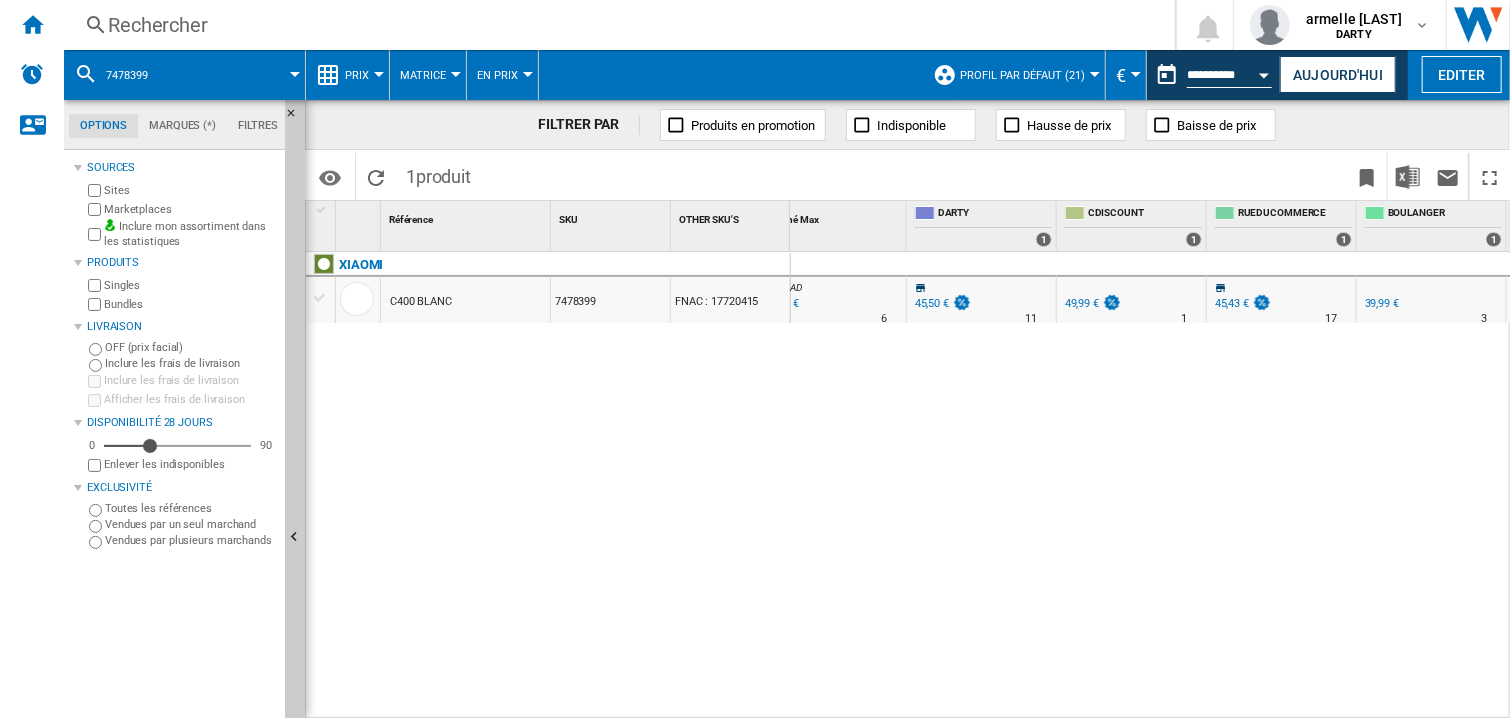 scroll, scrollTop: 0, scrollLeft: 1234, axis: horizontal 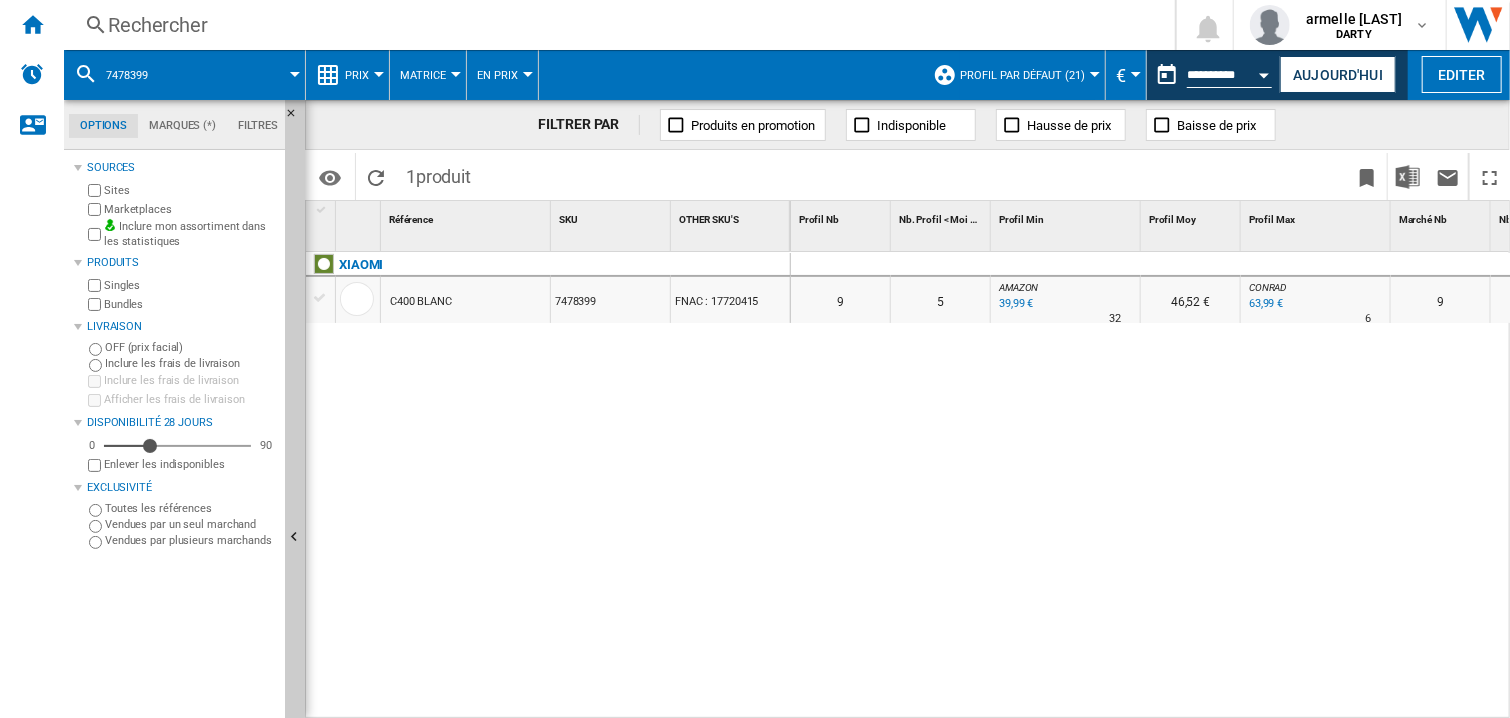 click at bounding box center [1066, 265] 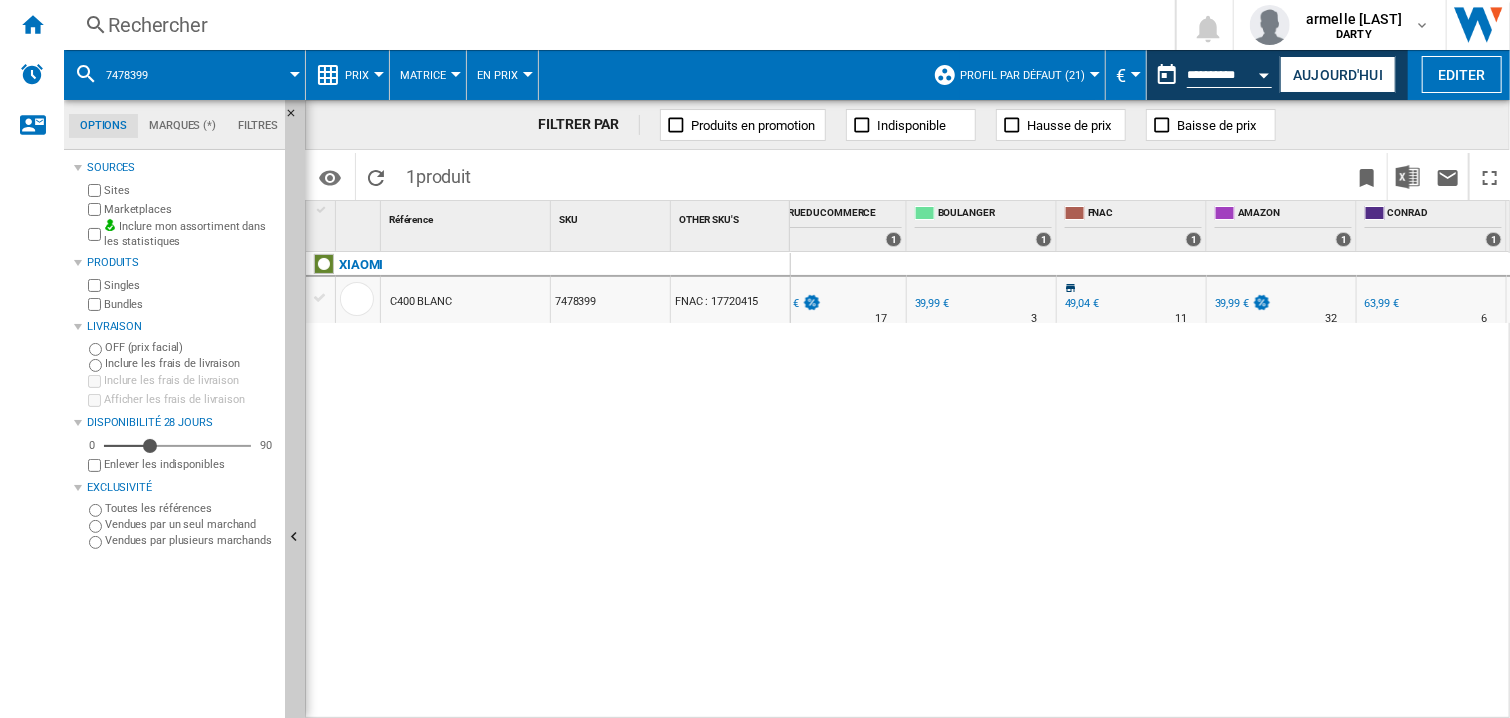 scroll, scrollTop: 0, scrollLeft: 1684, axis: horizontal 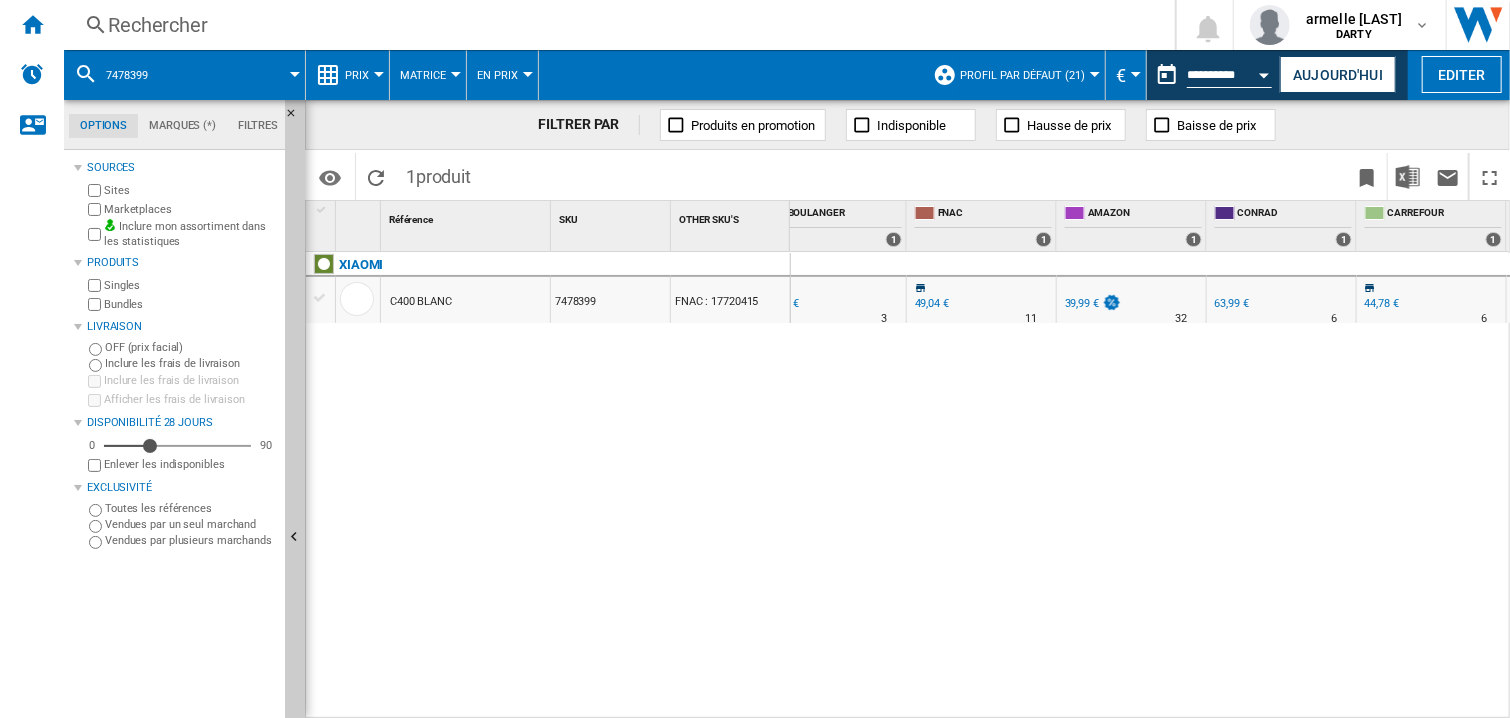 click on "0
0
0
0
9
5
AMAZON
:
-12.1 %
39,99 €
%
N/A
32
AMAZON  :
46,52 €
CONRAD
:
+40.6 %
63,99 €
%
N/A
6
CONRAD  :
9
5
AMAZON
:
-12.1 %
39,99 €" at bounding box center (1151, 486) 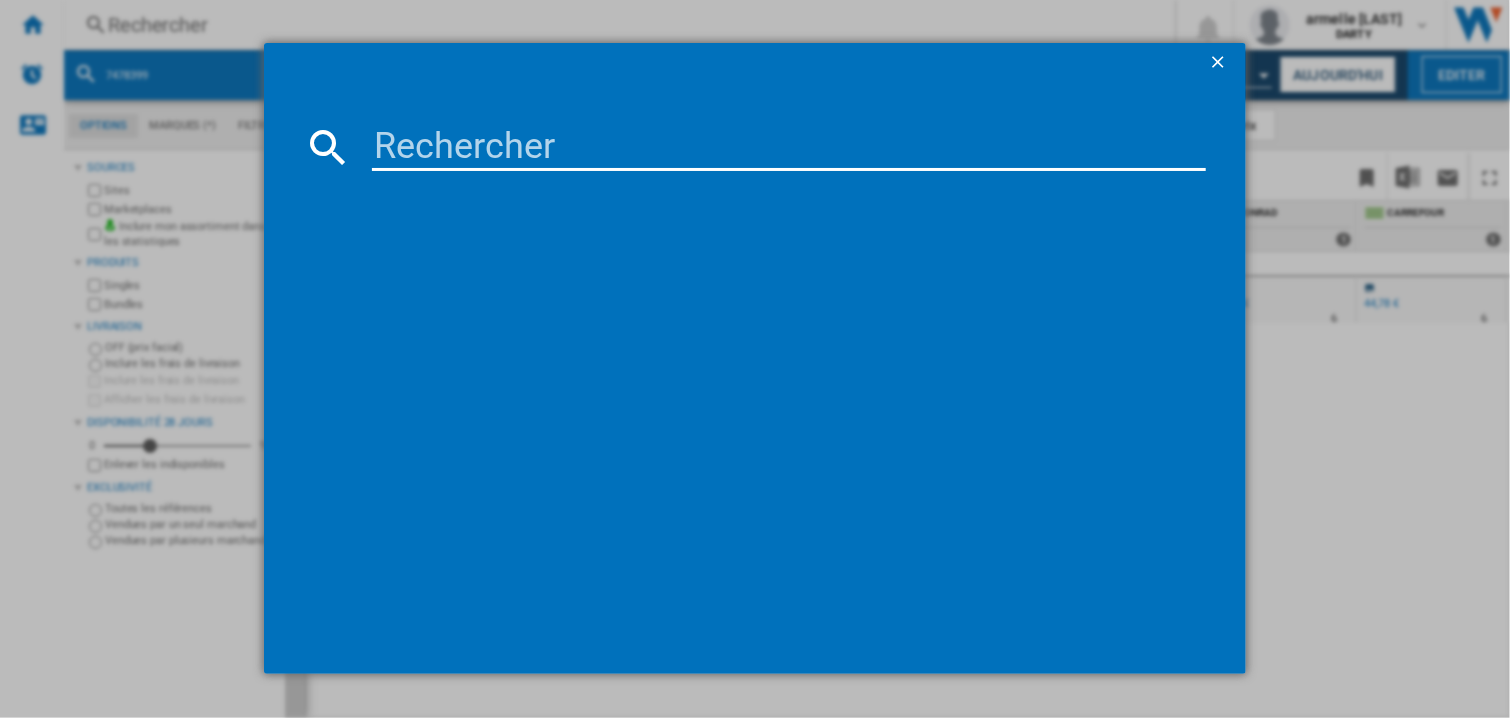 type on "7675658" 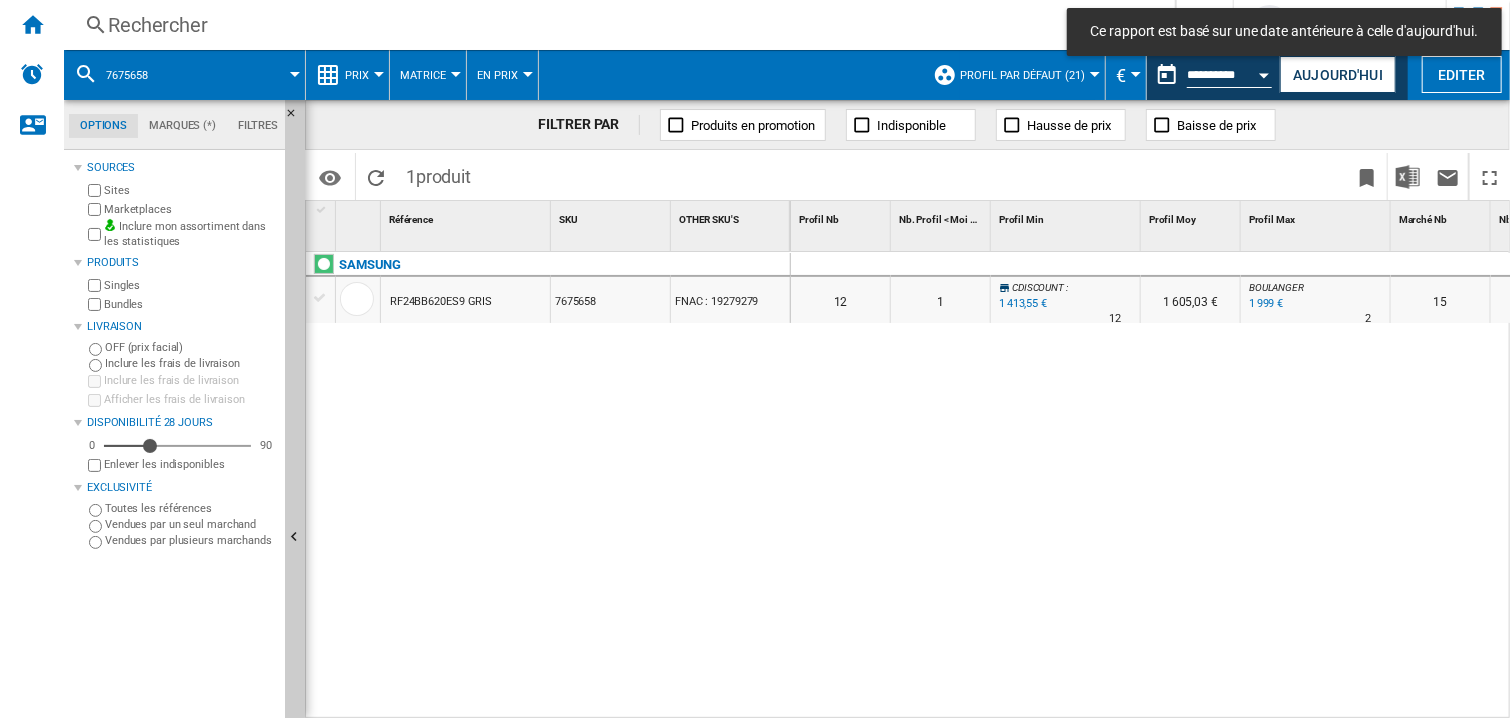 click at bounding box center [1191, 265] 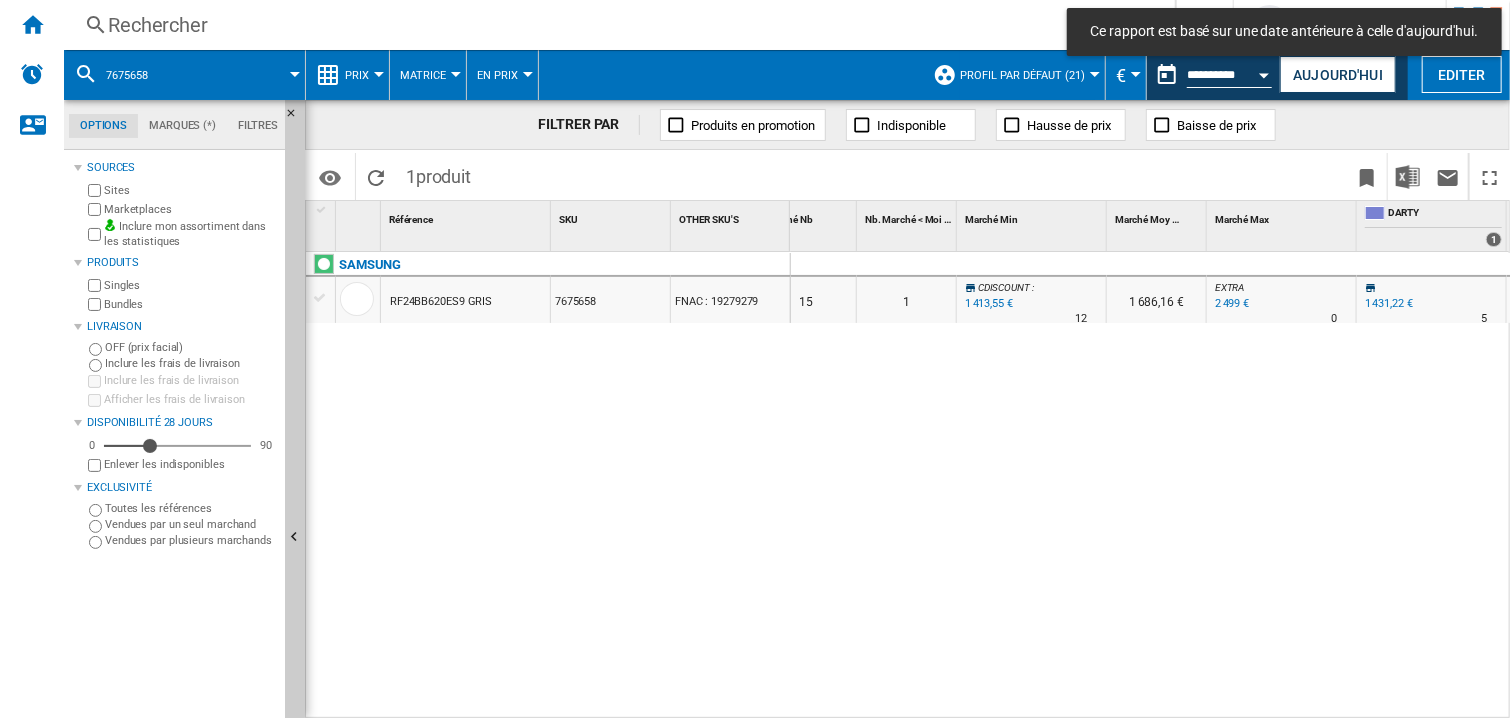 scroll, scrollTop: 0, scrollLeft: 784, axis: horizontal 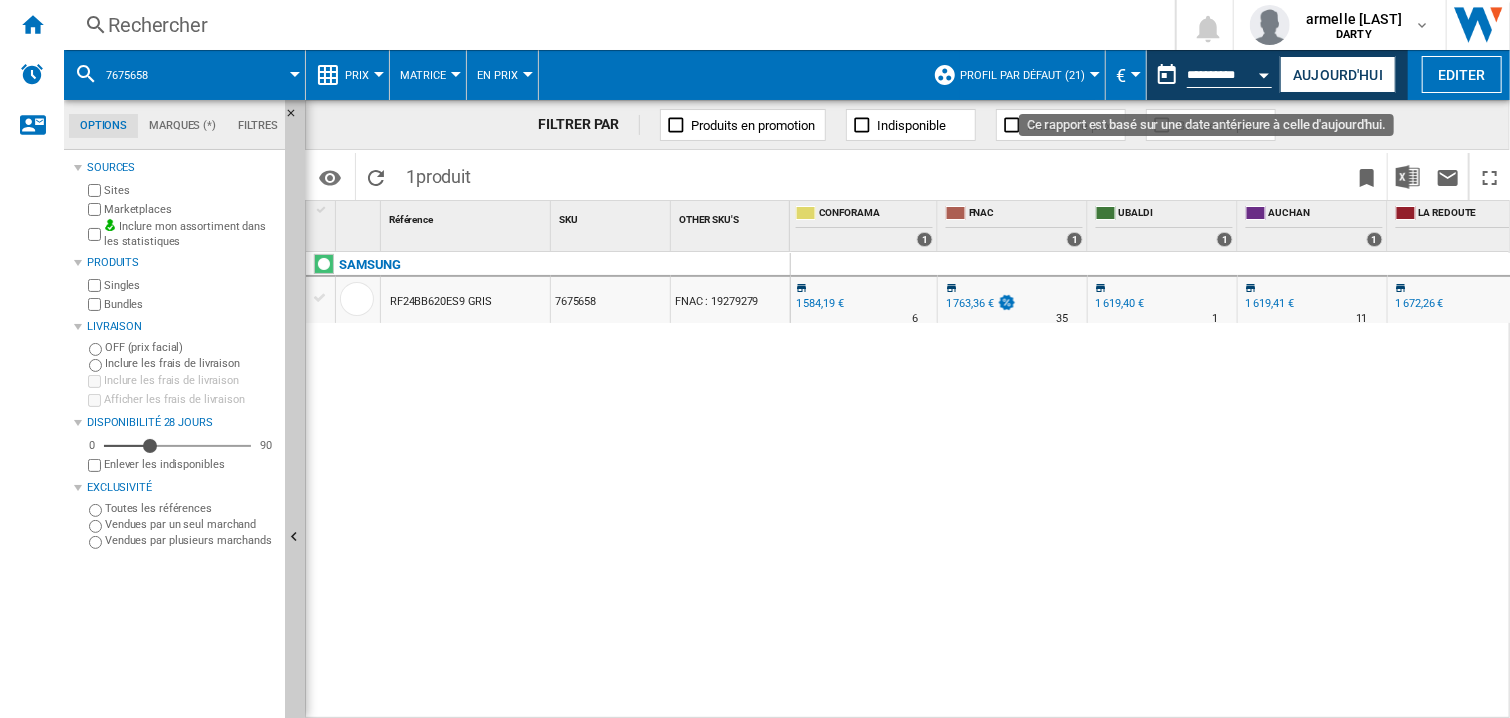 click at bounding box center (1265, 72) 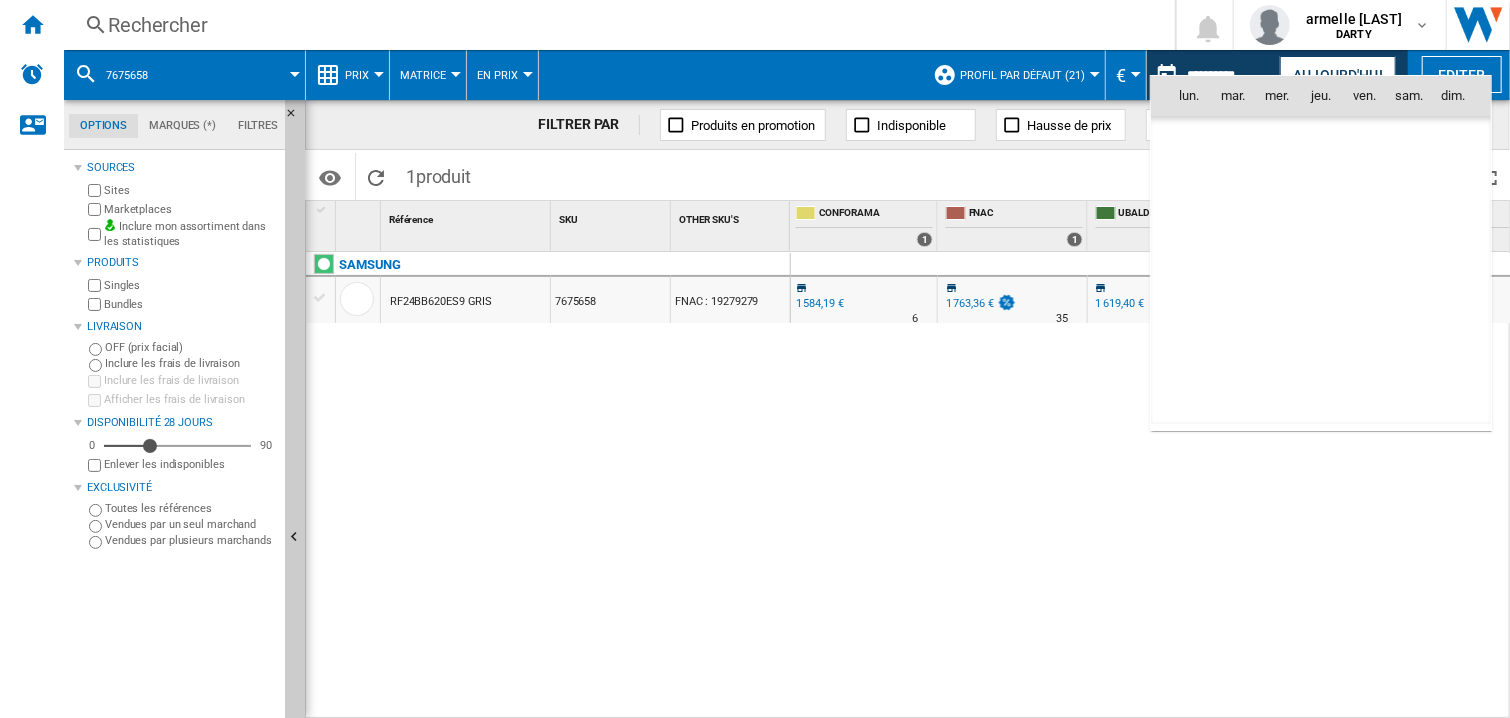 scroll, scrollTop: 9539, scrollLeft: 0, axis: vertical 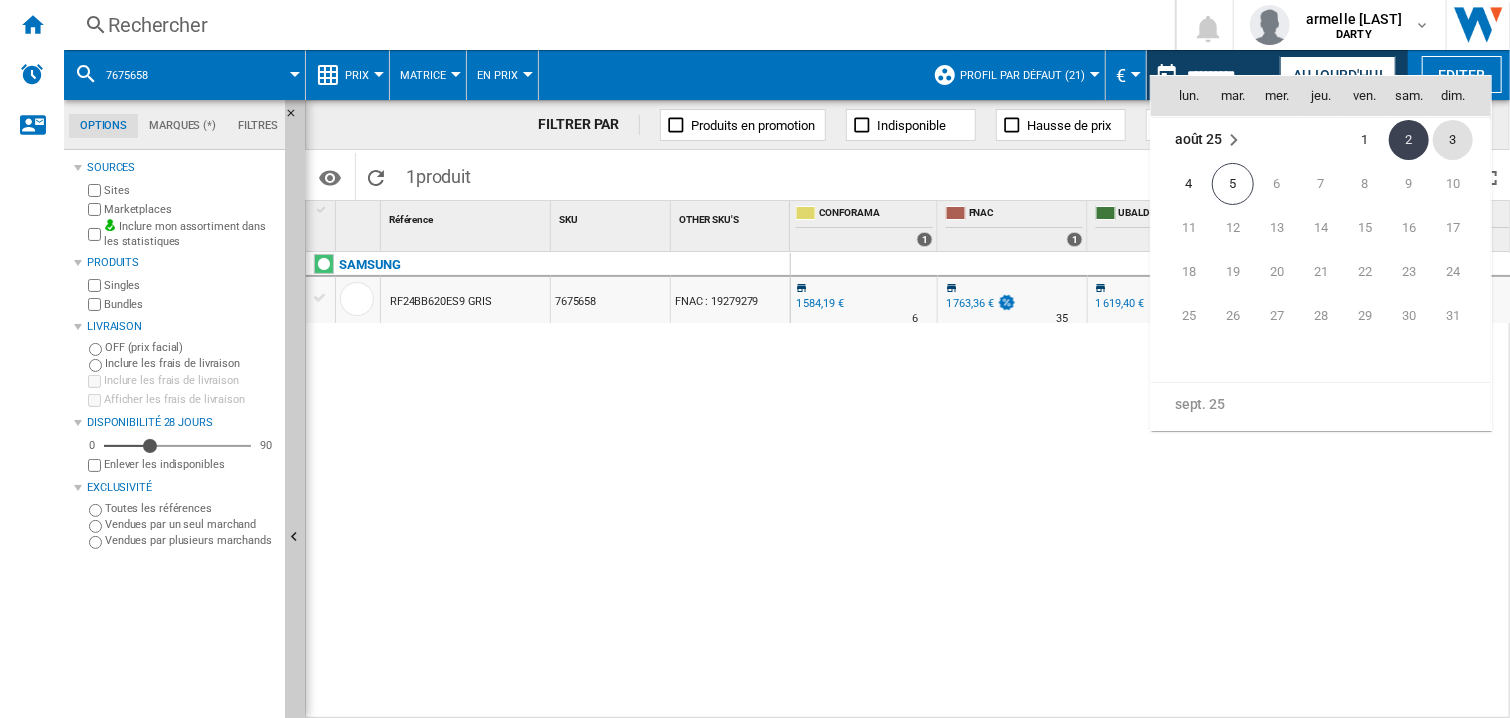 click on "3" at bounding box center (1453, 140) 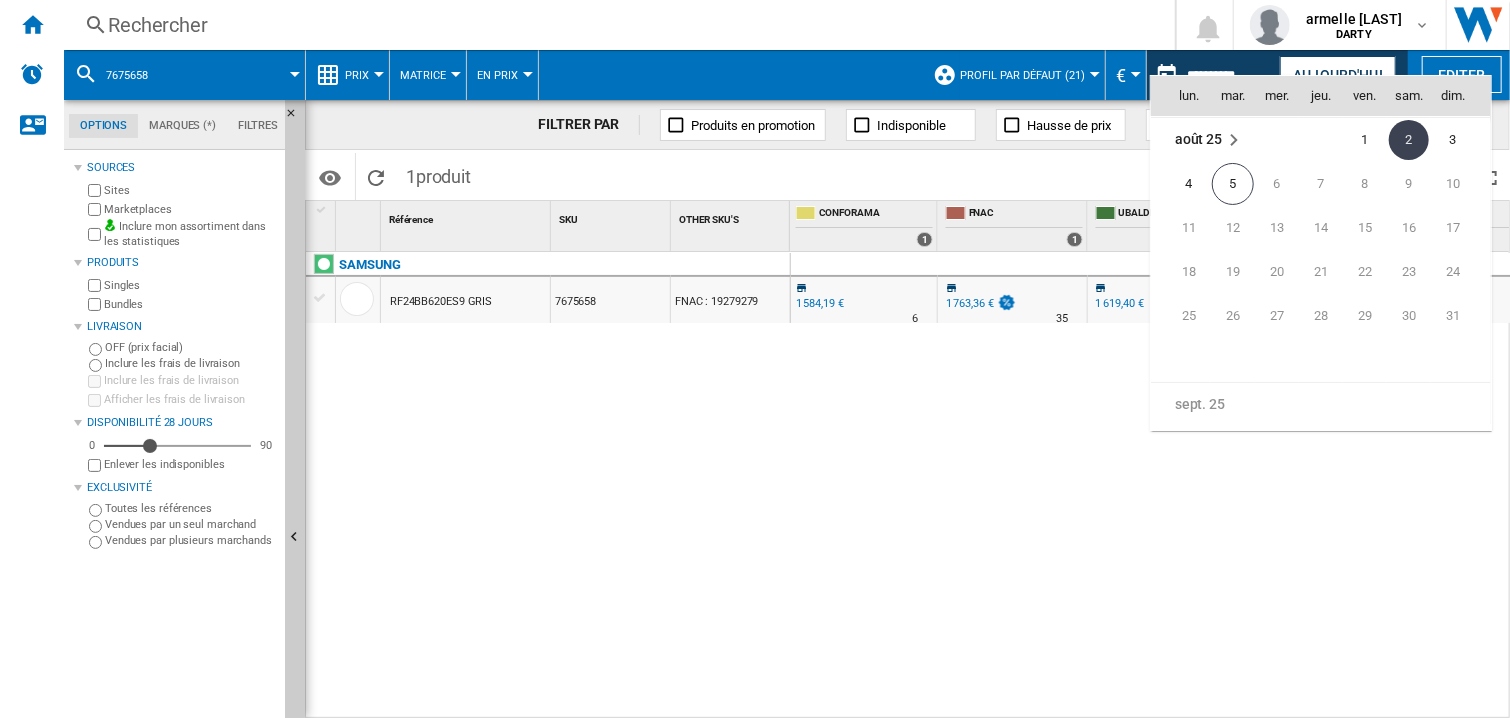 type on "**********" 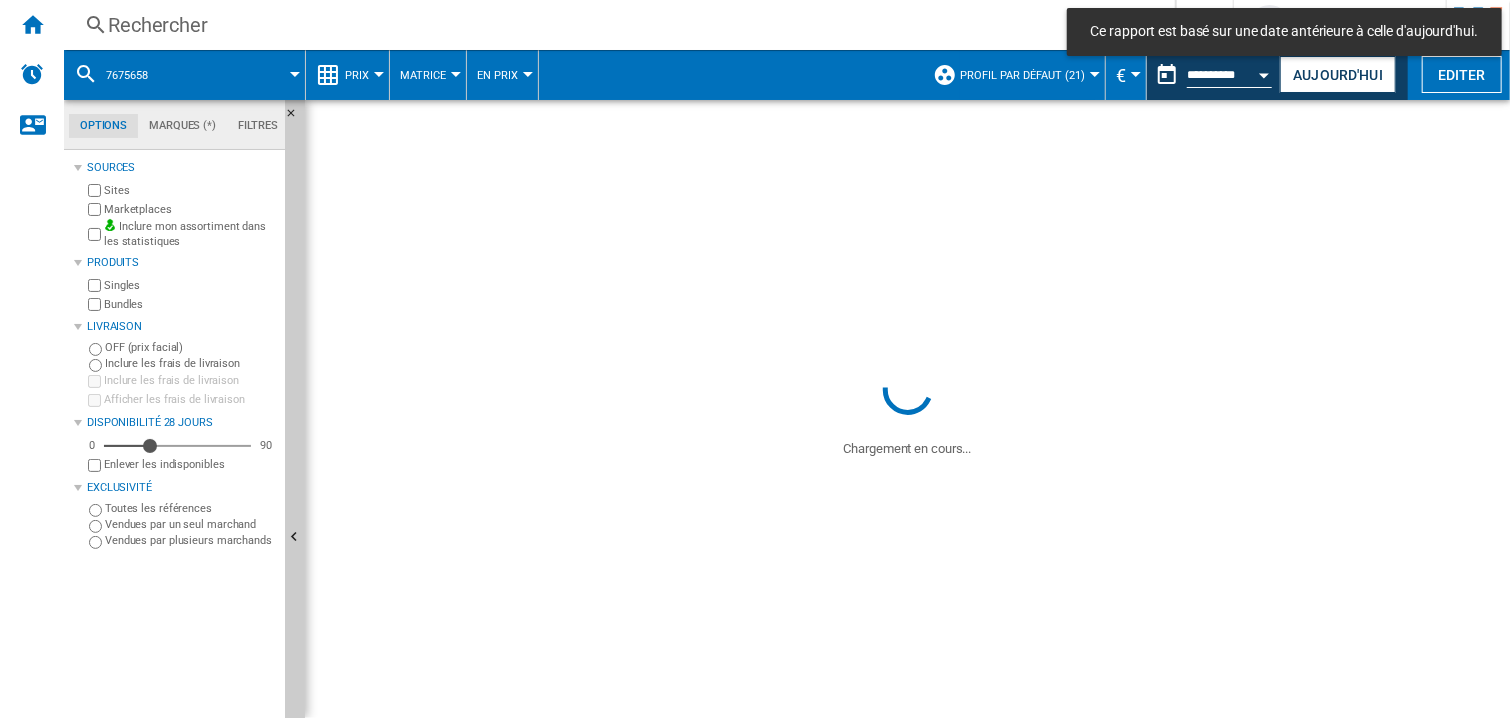 click on "Rechercher" at bounding box center (615, 25) 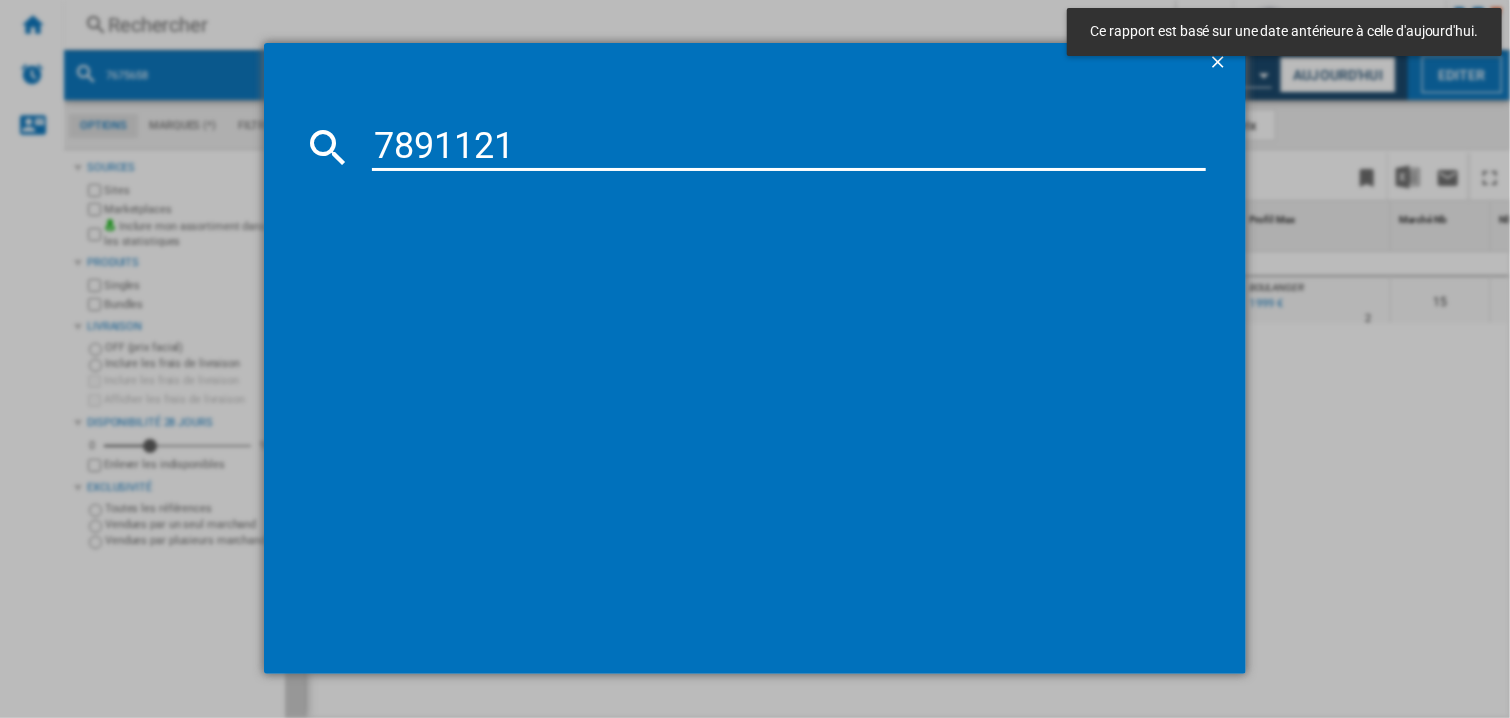 type on "7891121" 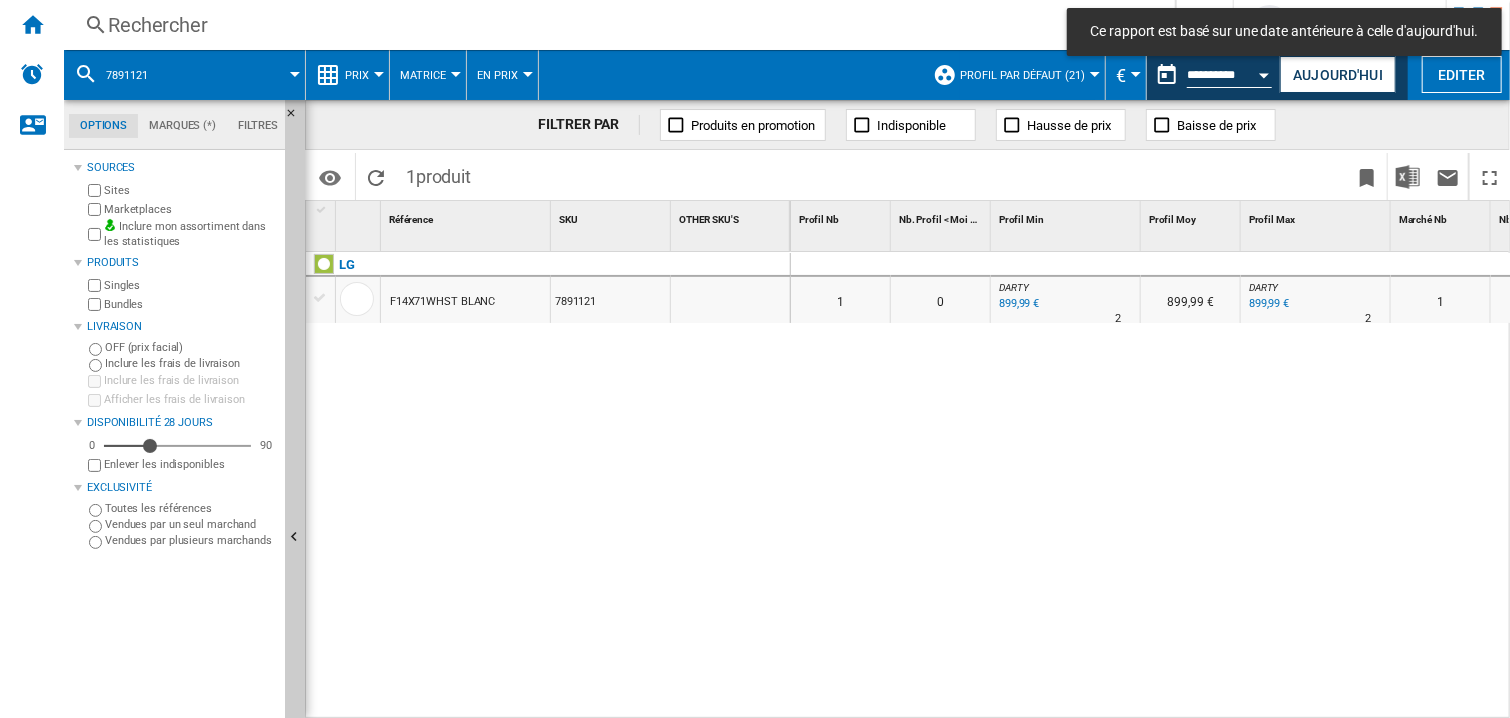 click at bounding box center (1191, 265) 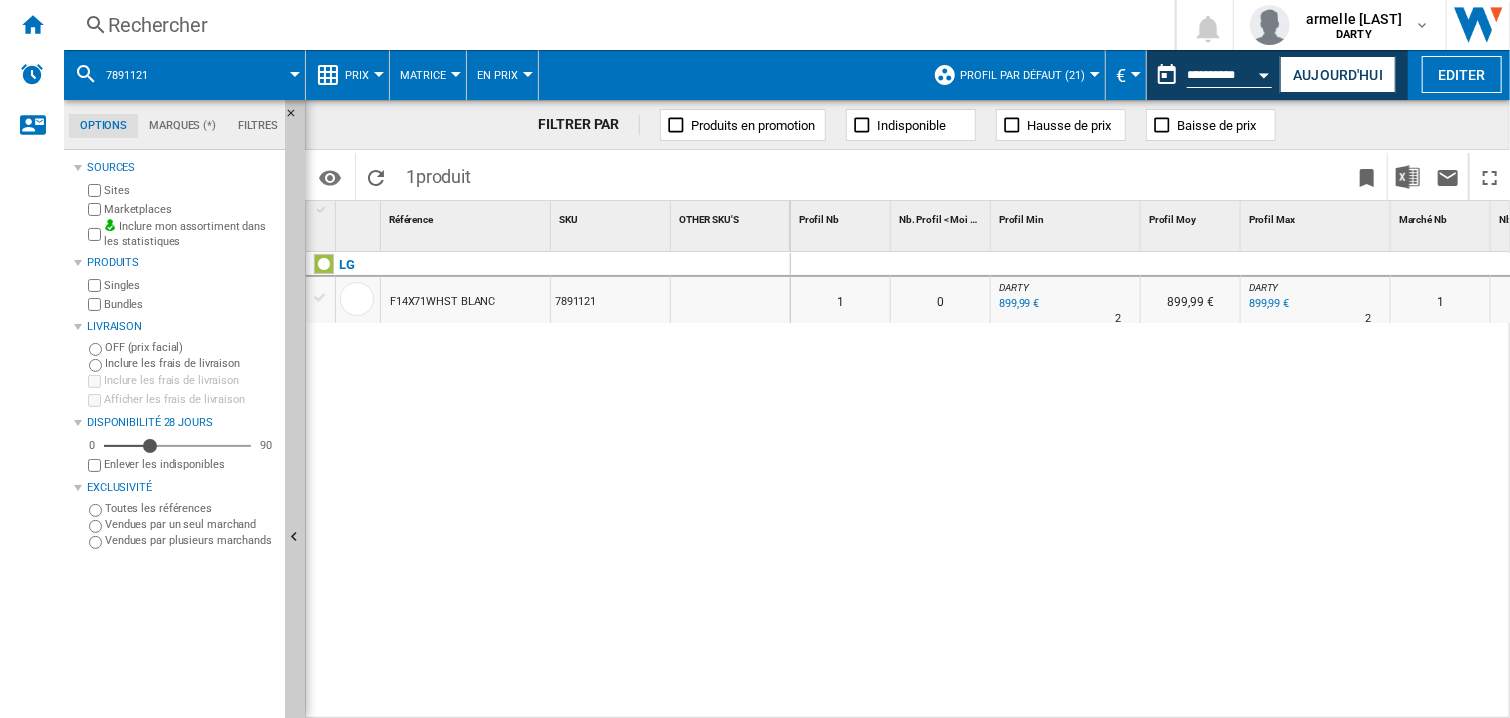 scroll, scrollTop: 0, scrollLeft: 84, axis: horizontal 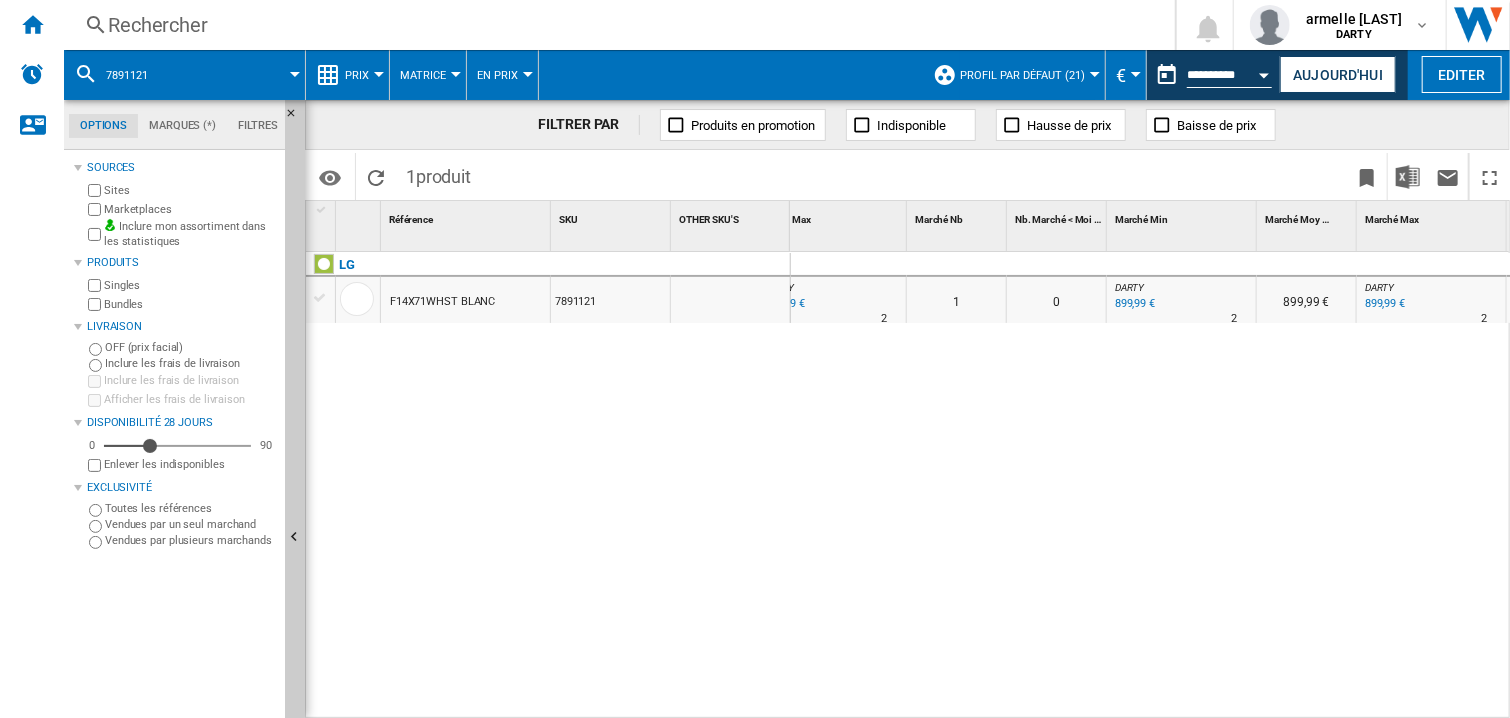 click on "0
0
0
0
1
0
DARTY
:
0.0 %
899,99 €
%
N/A
2
DARTY  :
899,99 €
DARTY
:
0.0 %
899,99 €
%
N/A
2
DARTY  :
1
0
DARTY
:
0.0 %
899,99 €
N/A" at bounding box center (1151, 486) 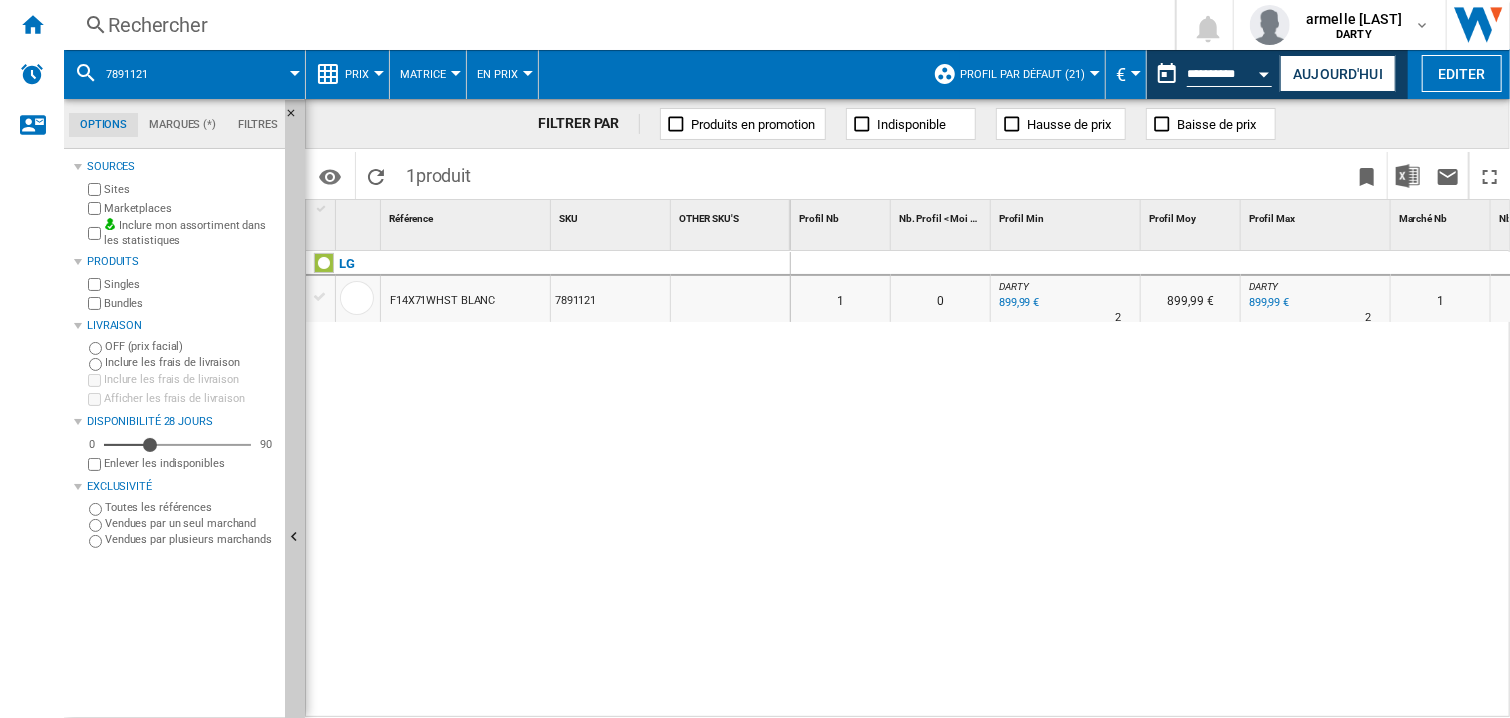 click on "Rechercher" at bounding box center [615, 25] 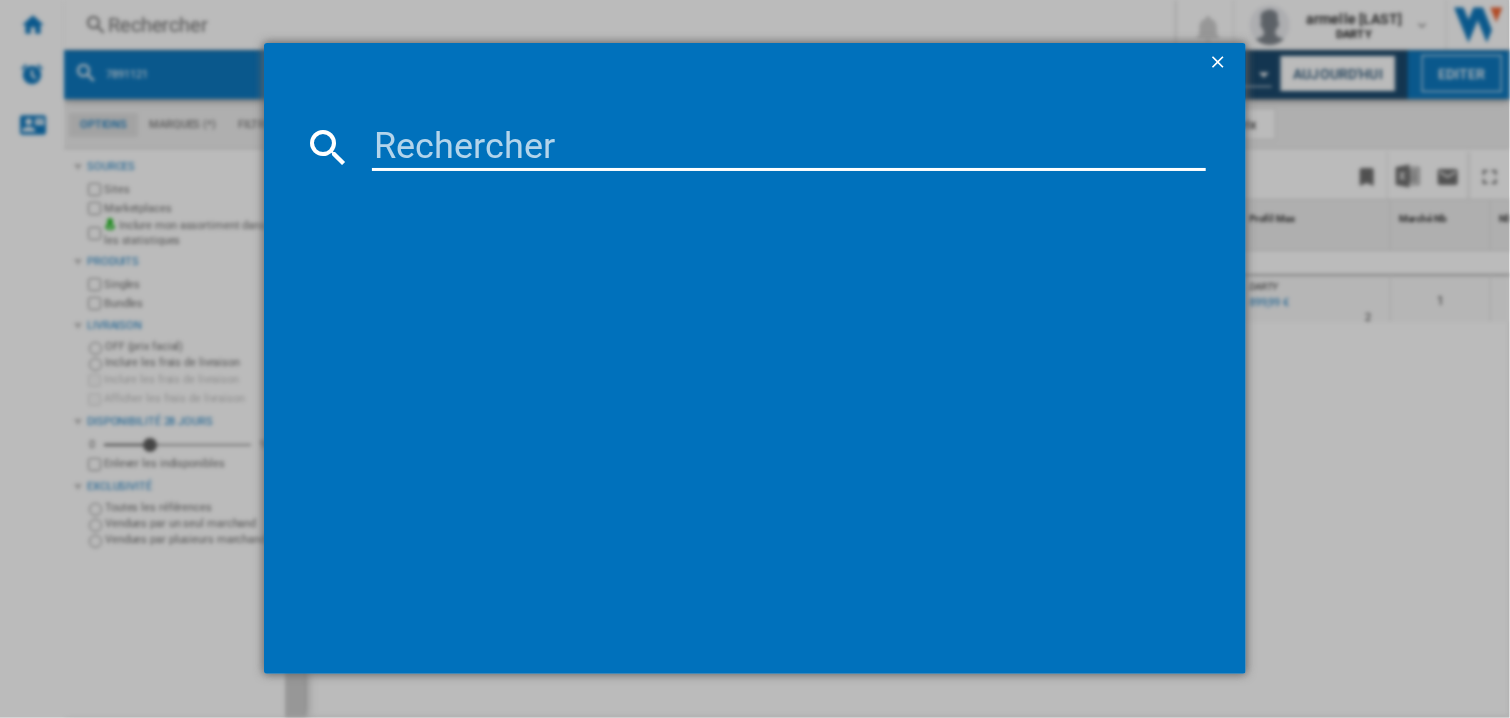 type on "7776195" 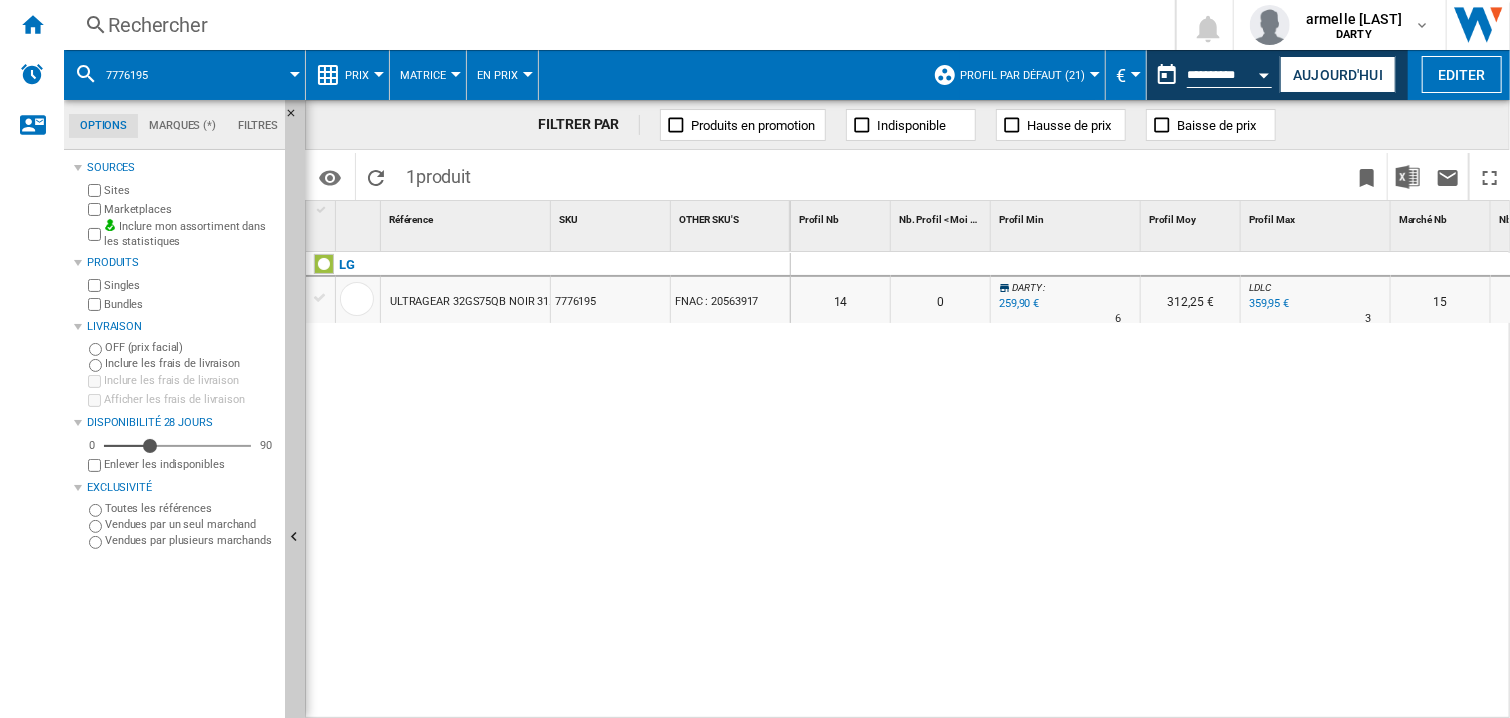 click at bounding box center [1066, 265] 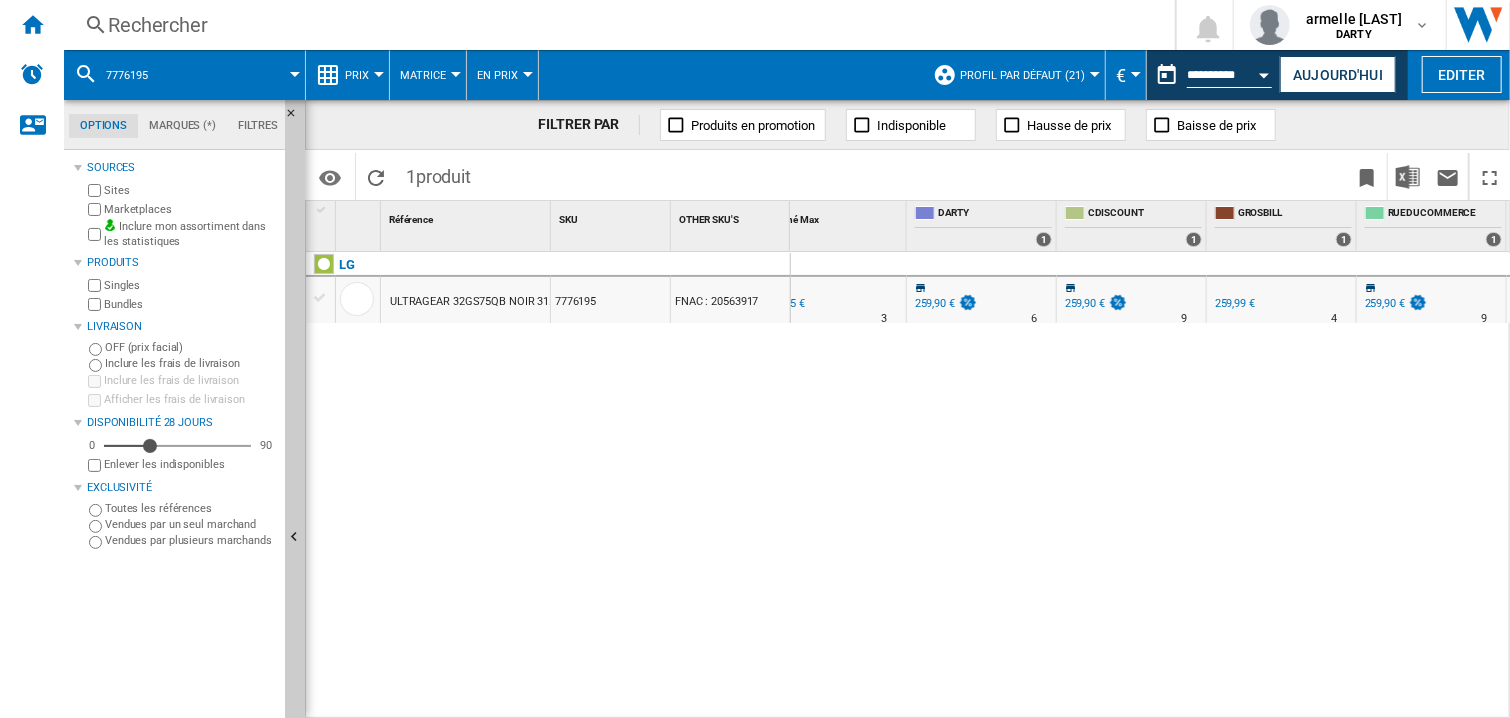 scroll, scrollTop: 0, scrollLeft: 1234, axis: horizontal 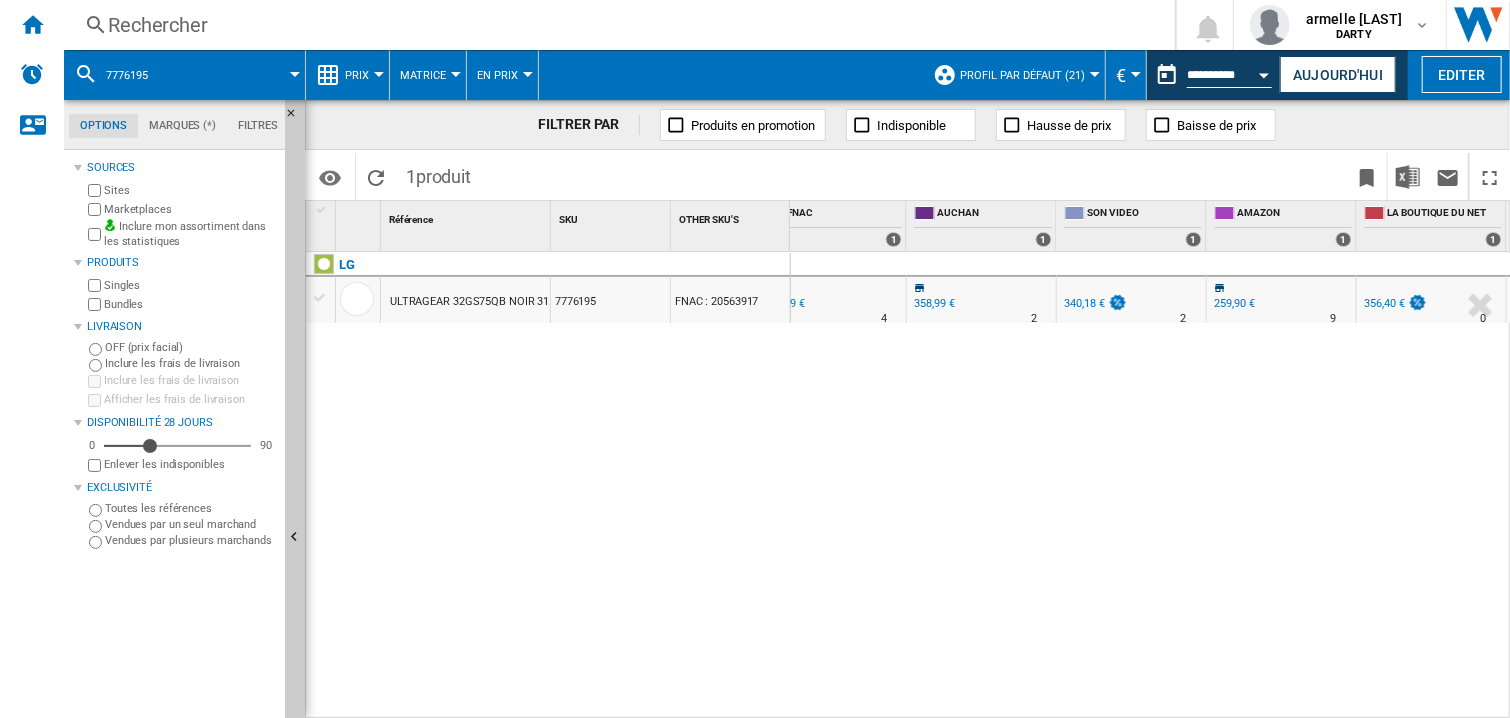 click on "0
0
0
0
14
0
DARTY
:
0.0 %
259,90 €
%
N/A
6
DARTY  :
312,25 €
LDLC
:
+38.5 %
359,95 €
%
N/A
3
LDLC  :
15
0
DARTY
:
0.0 %" at bounding box center (1151, 486) 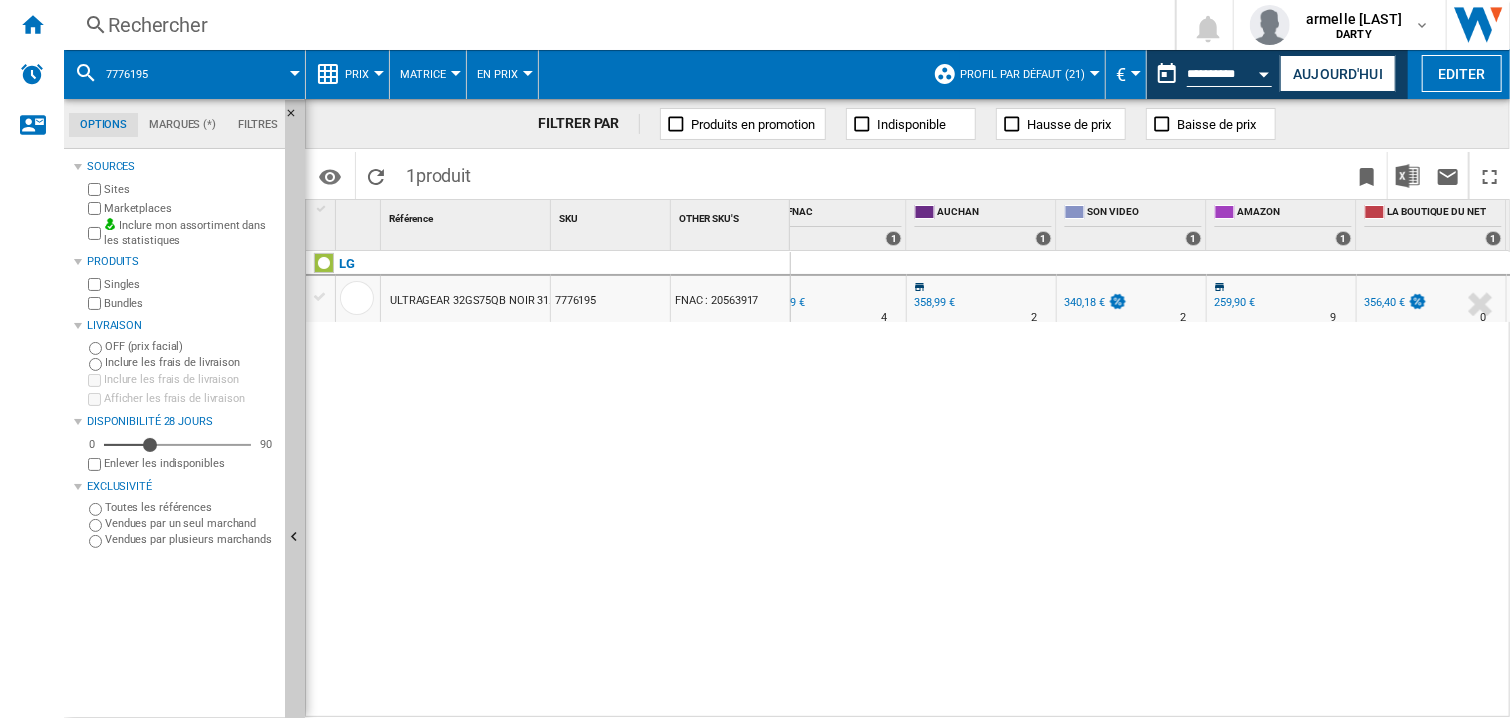 click at bounding box center [1130, 175] 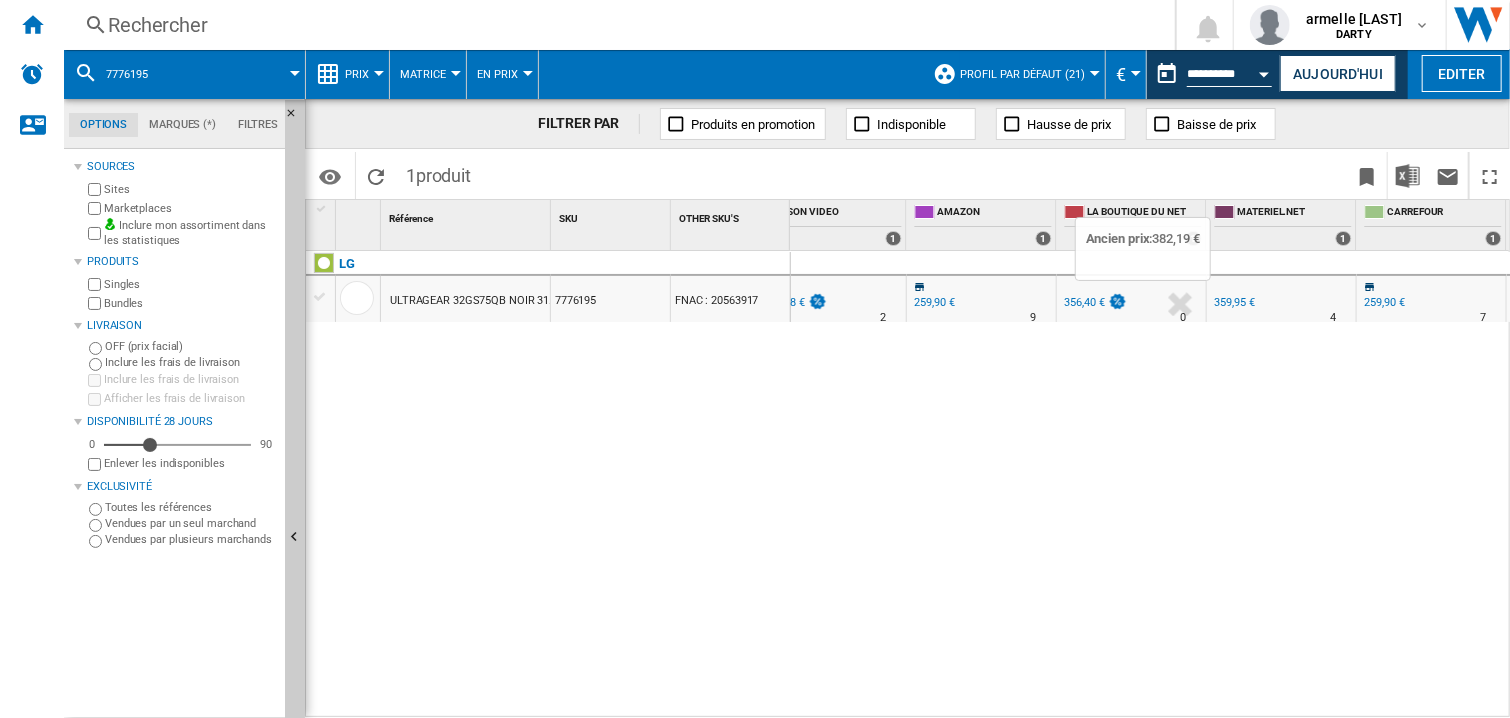 scroll, scrollTop: 0, scrollLeft: 2253, axis: horizontal 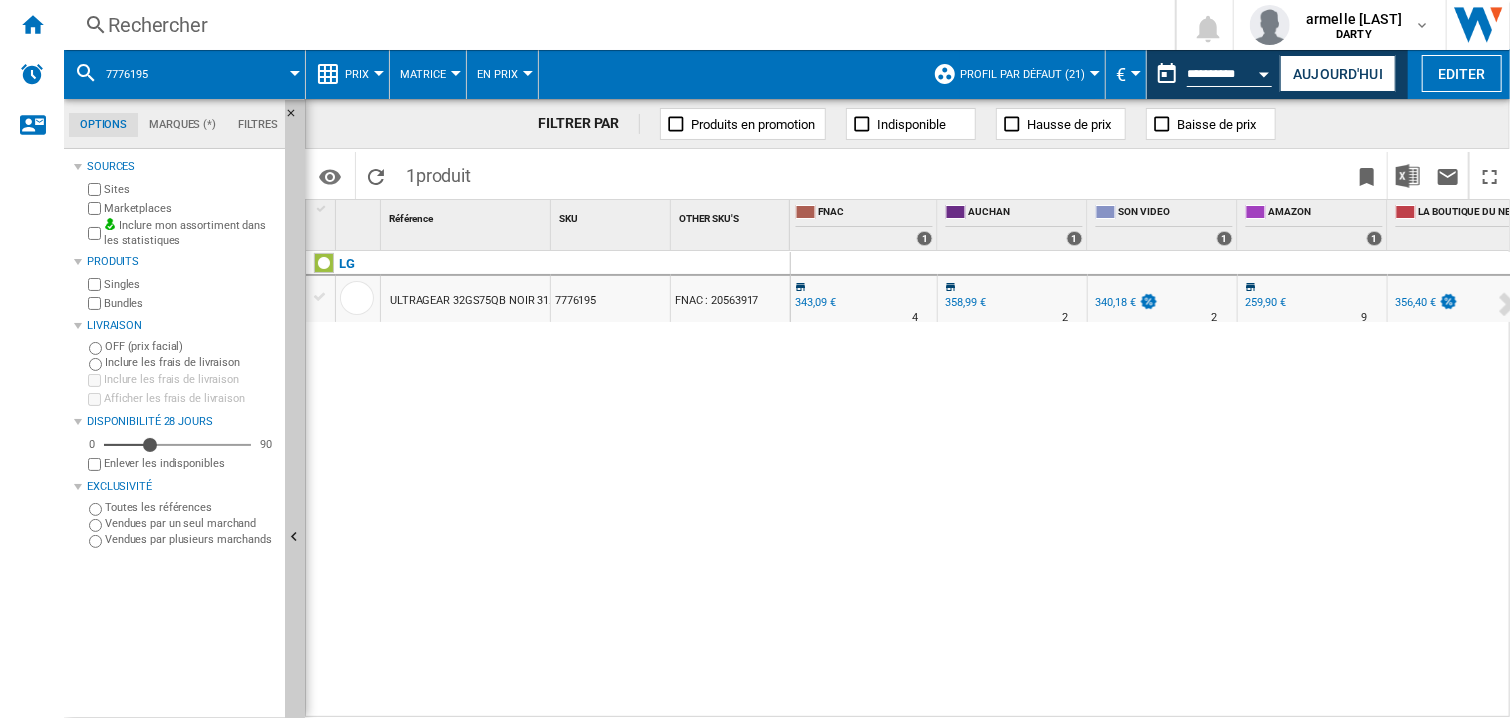 click on "0
0
0
0
14
0
DARTY
:
0.0 %
259,90 €
%
N/A
6
DARTY  :
312,25 €
LDLC
:
+38.5 %
359,95 €
%
N/A
3
LDLC  :
15
0
DARTY
:
0.0 %" at bounding box center (1151, 485) 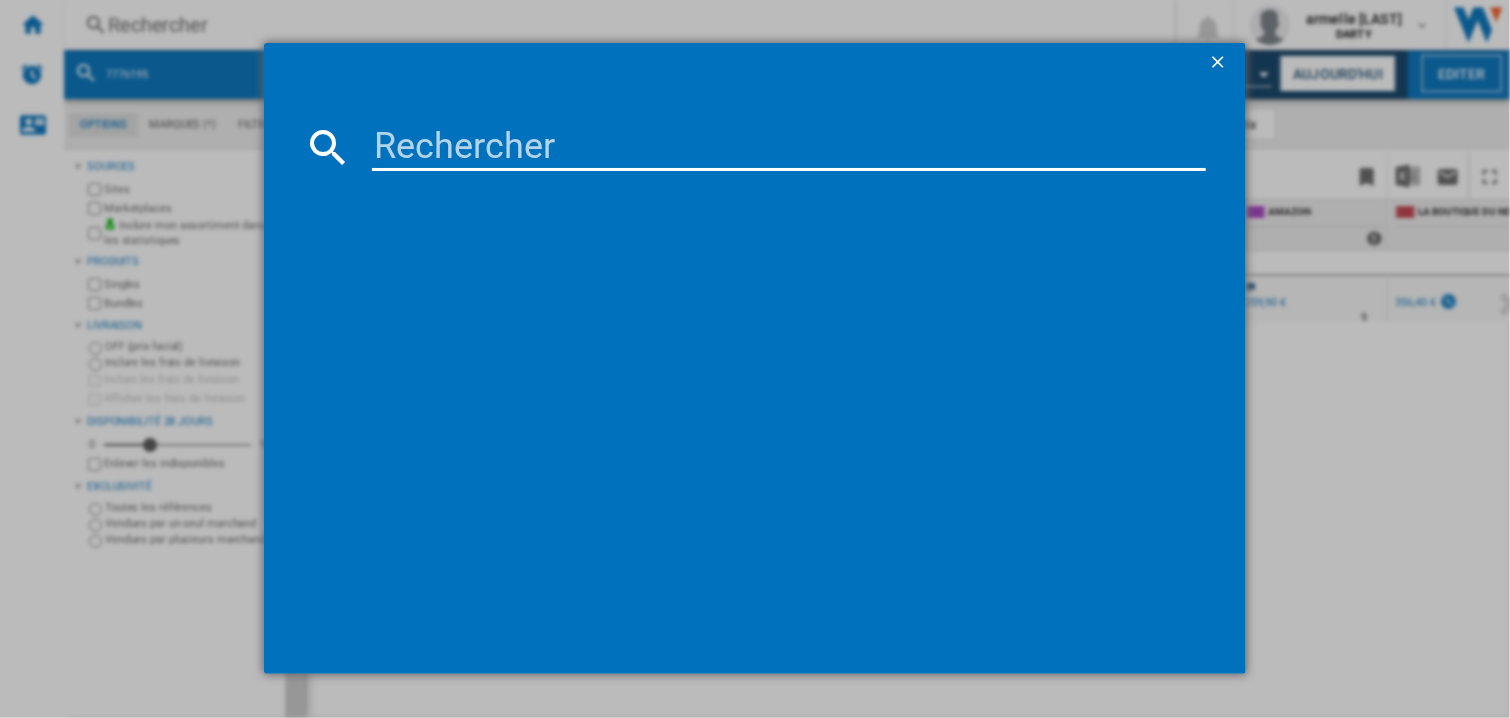 type on "7164459" 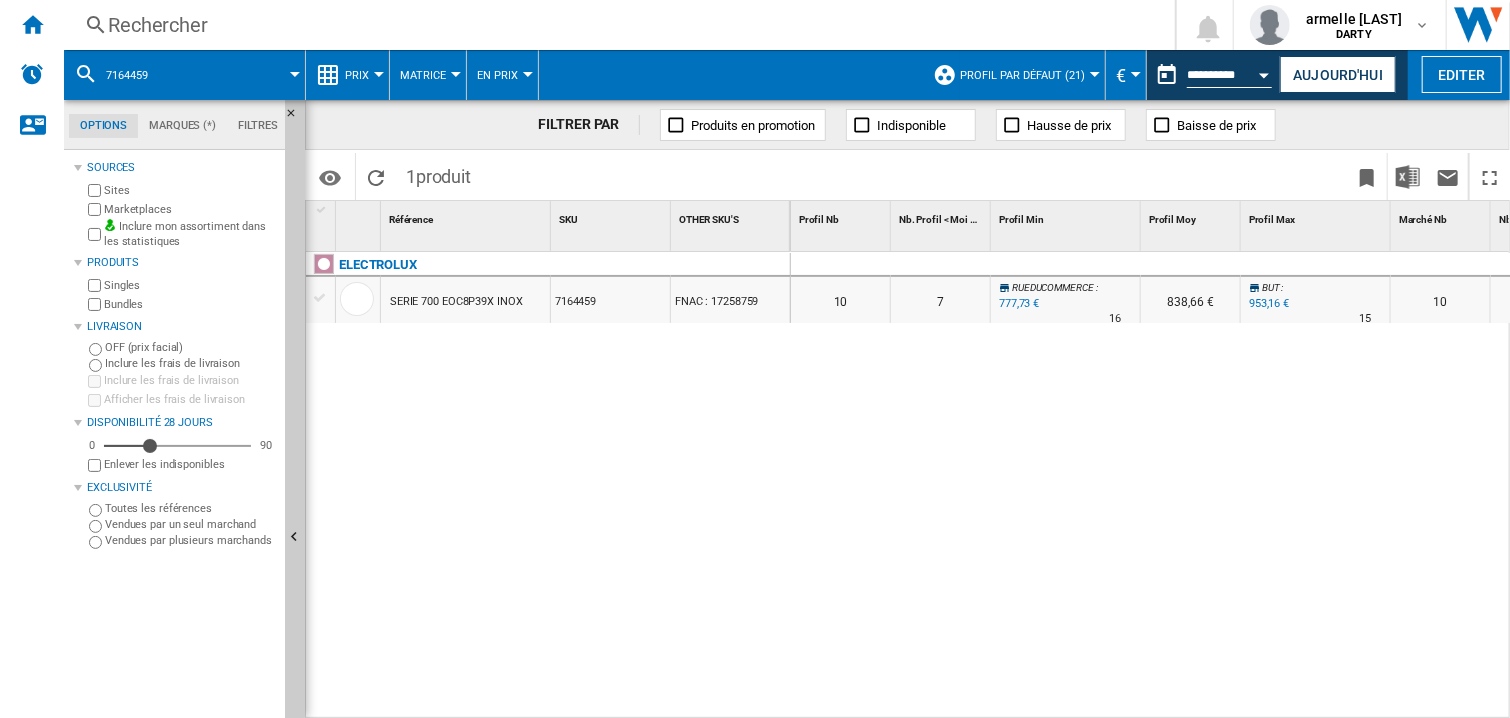 click at bounding box center (1191, 265) 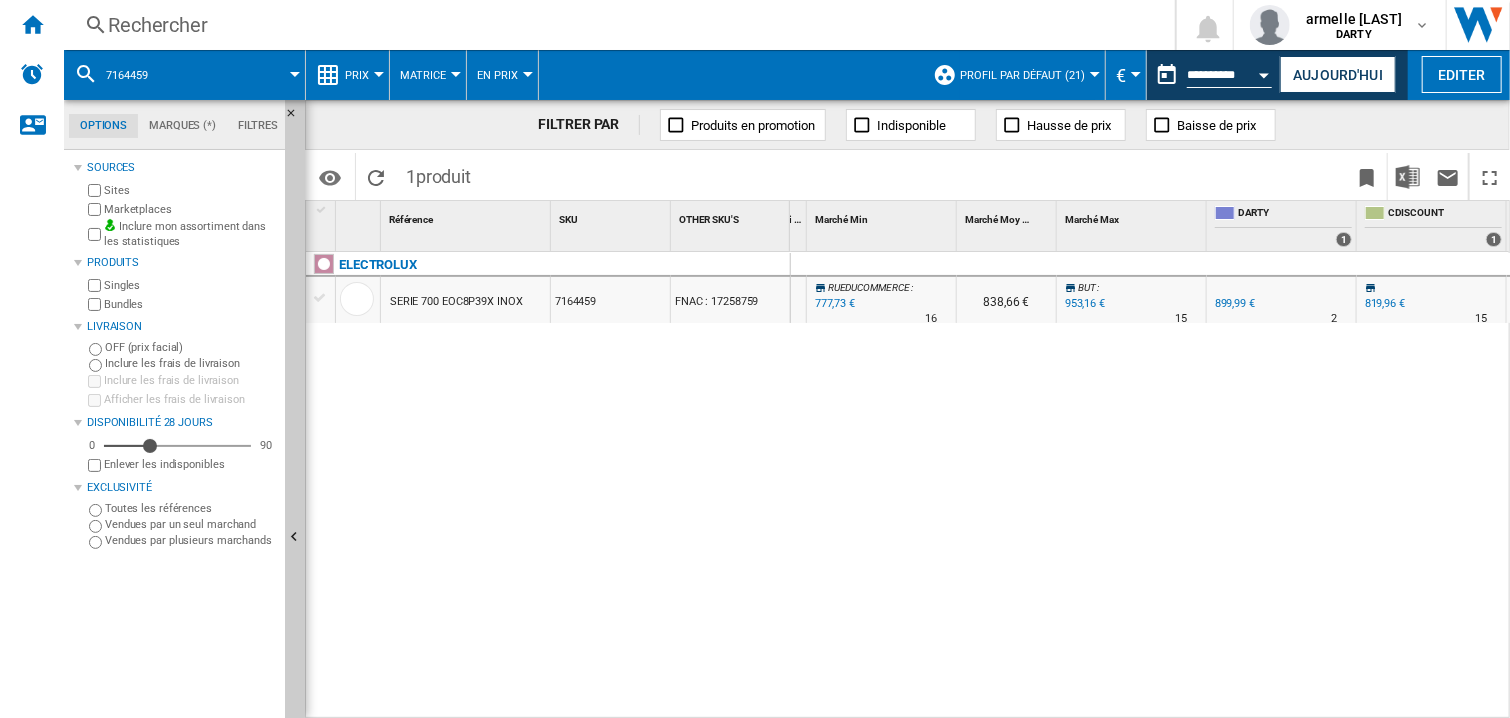 scroll, scrollTop: 0, scrollLeft: 1534, axis: horizontal 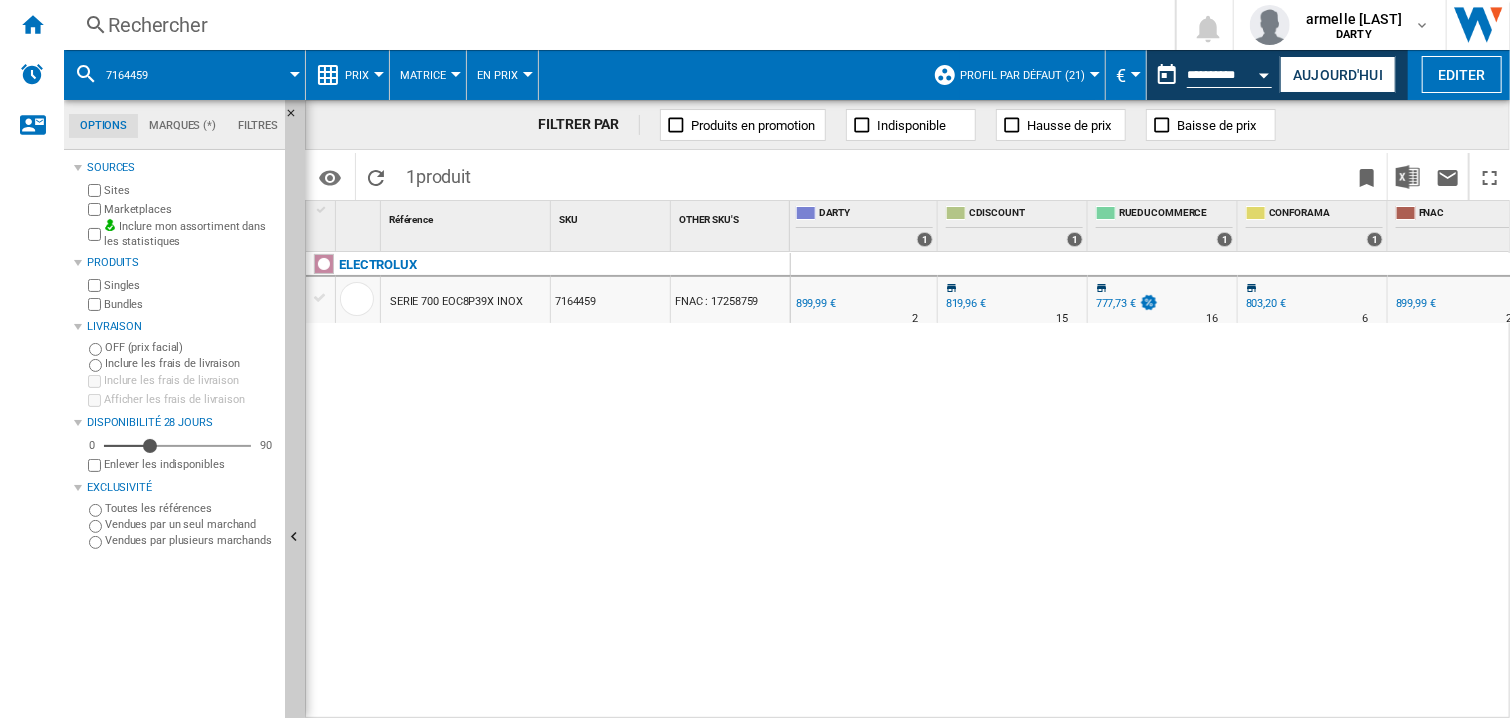 click on "0
0
0
0
10
7
RUEDUCOMMERCE
:
-13.6 %
777,73 €
%
N/A
16
RUEDUCOMMERCE  :
838,66 €
BUT
:
+5.9 %
953,16 €
%
N/A
15
BUT  :
10
7
RUEDUCOMMERCE
:
-13.6 %" at bounding box center [1151, 486] 